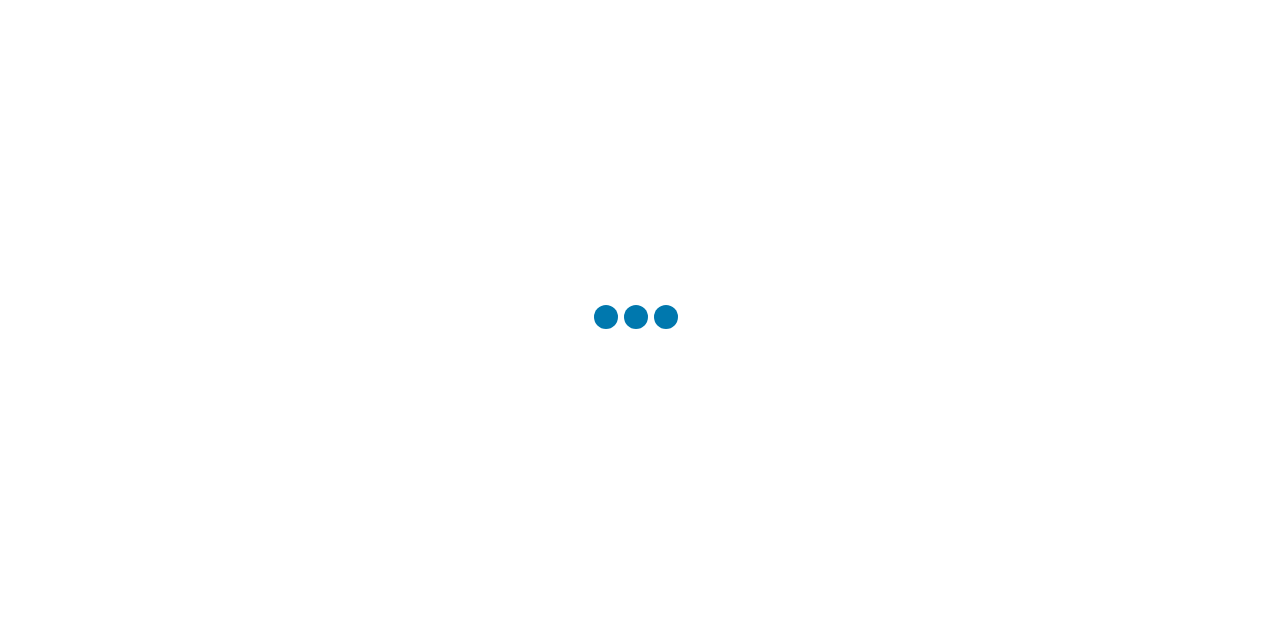 scroll, scrollTop: 0, scrollLeft: 0, axis: both 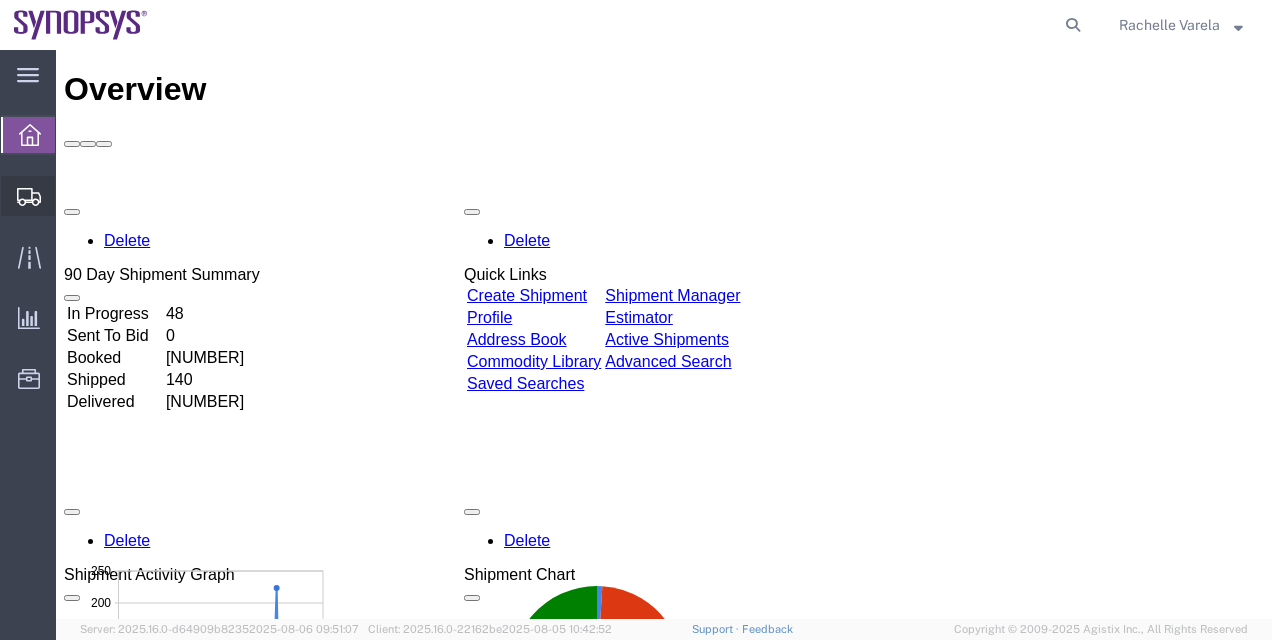 click on "Shipment Manager" 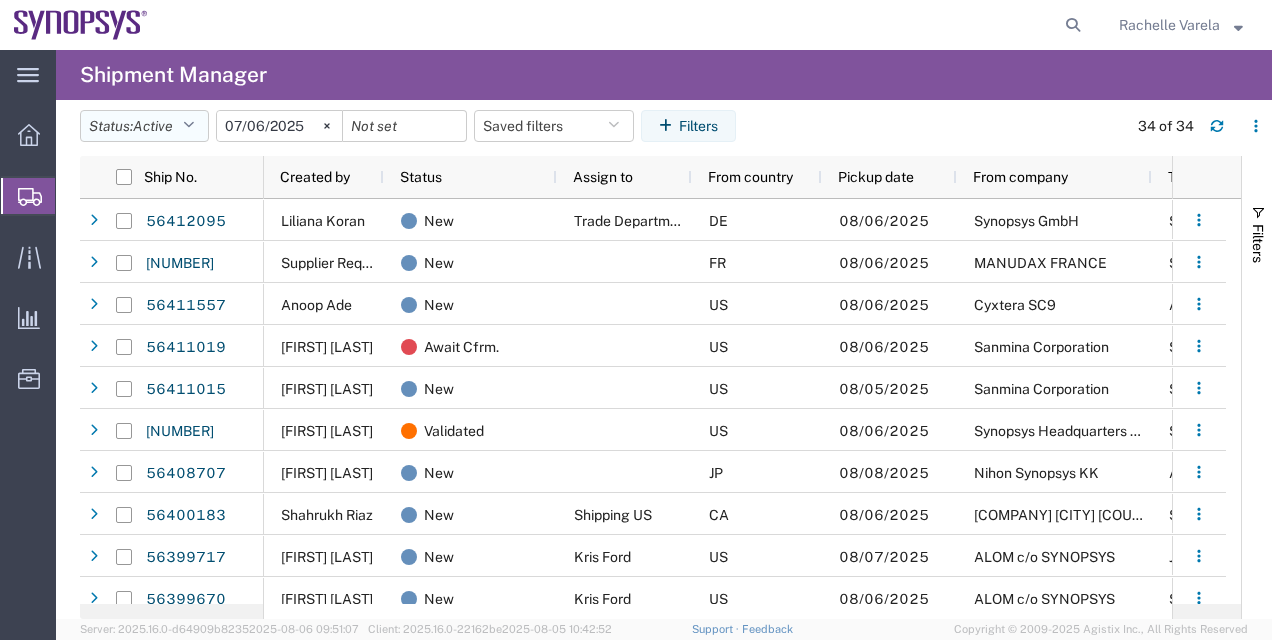 click 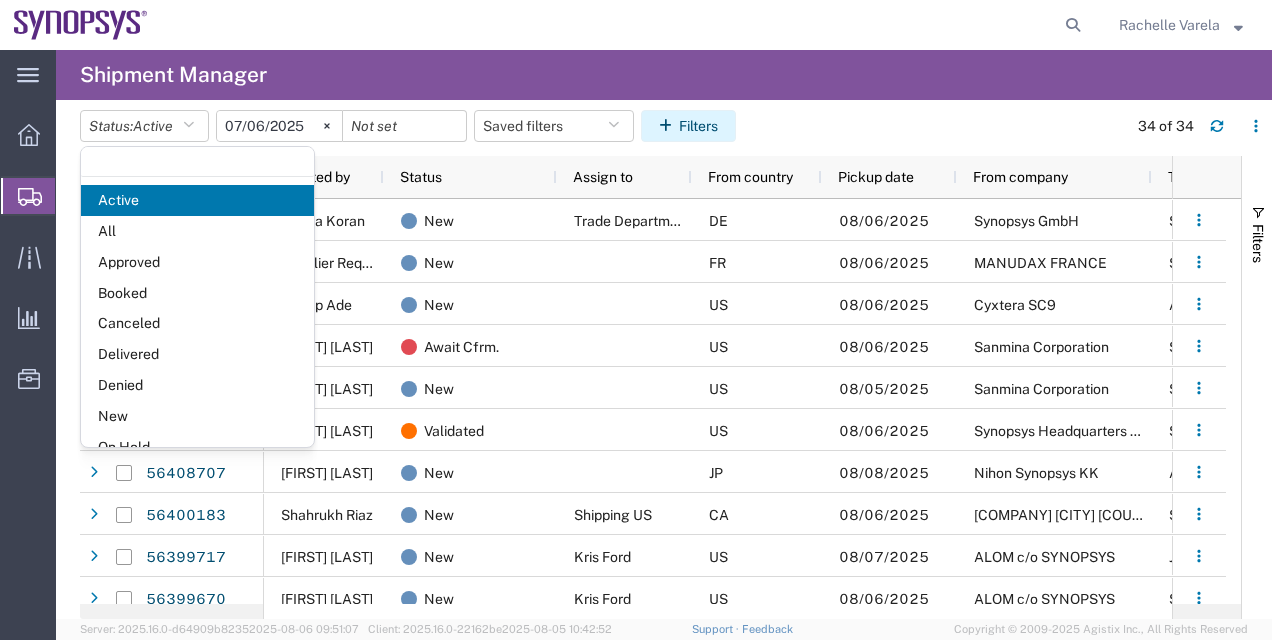 click on "Filters" 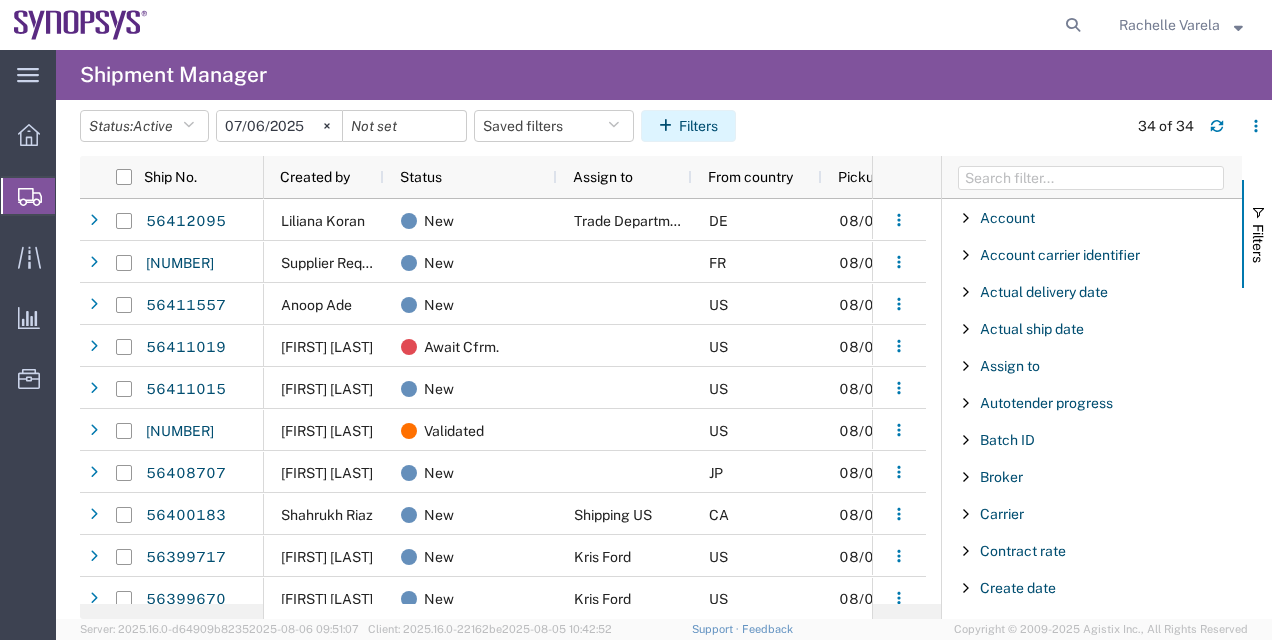 click on "Filters" 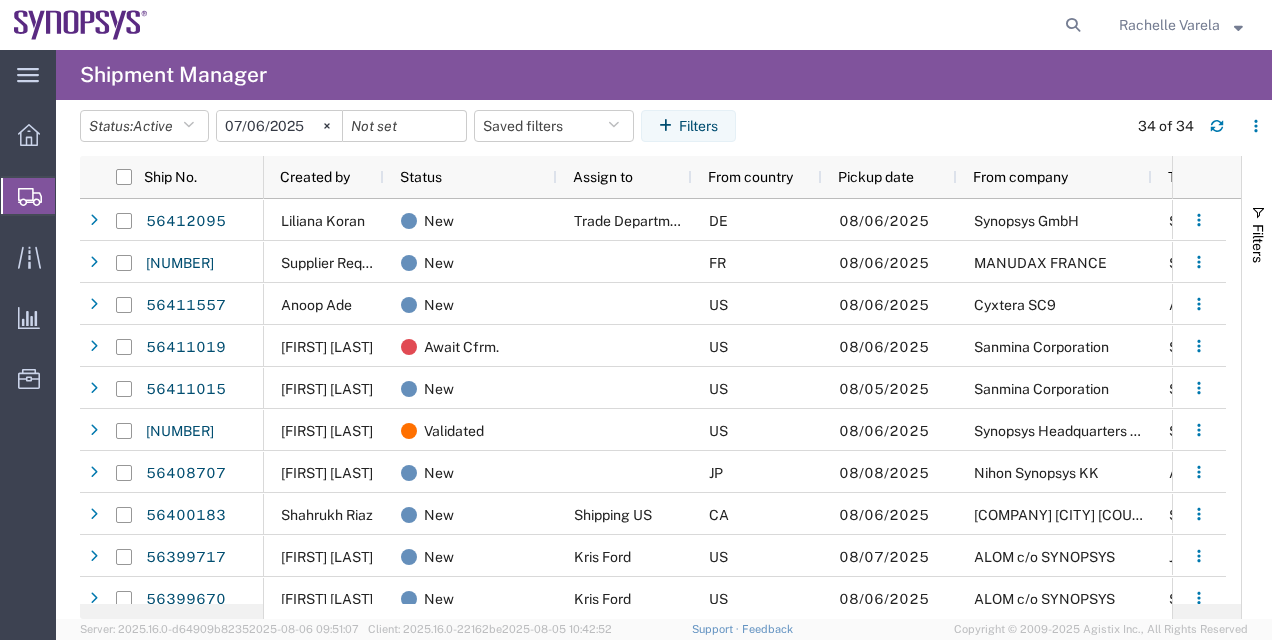 scroll, scrollTop: 0, scrollLeft: 240, axis: horizontal 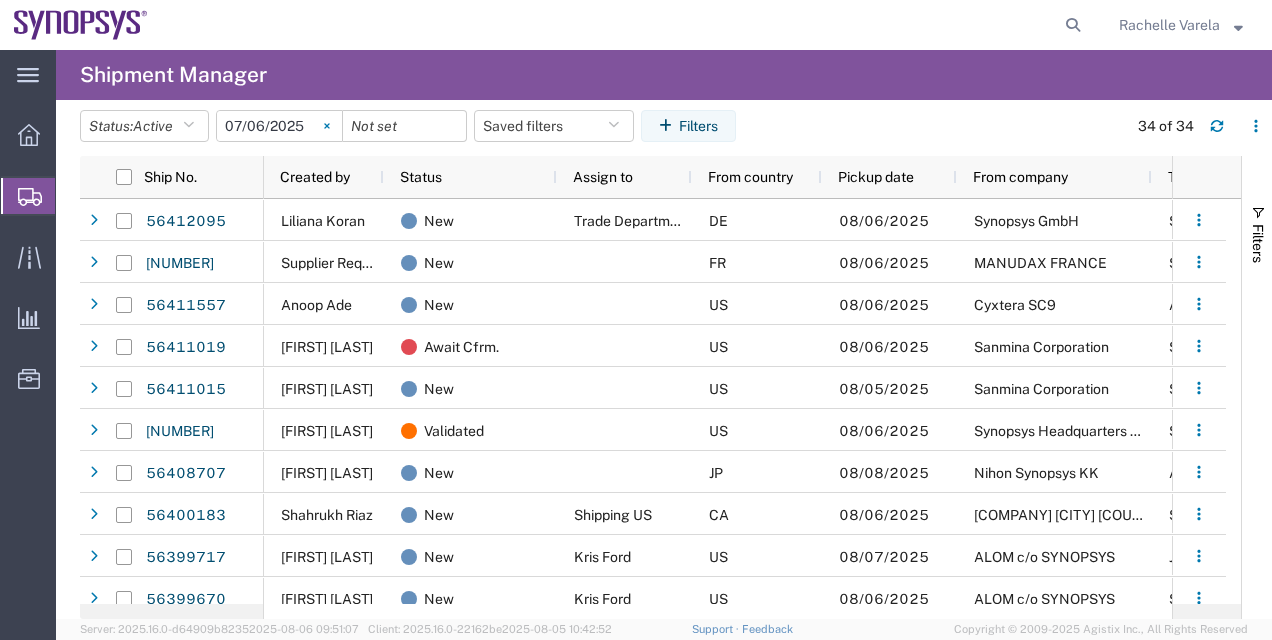 click at bounding box center [327, 126] 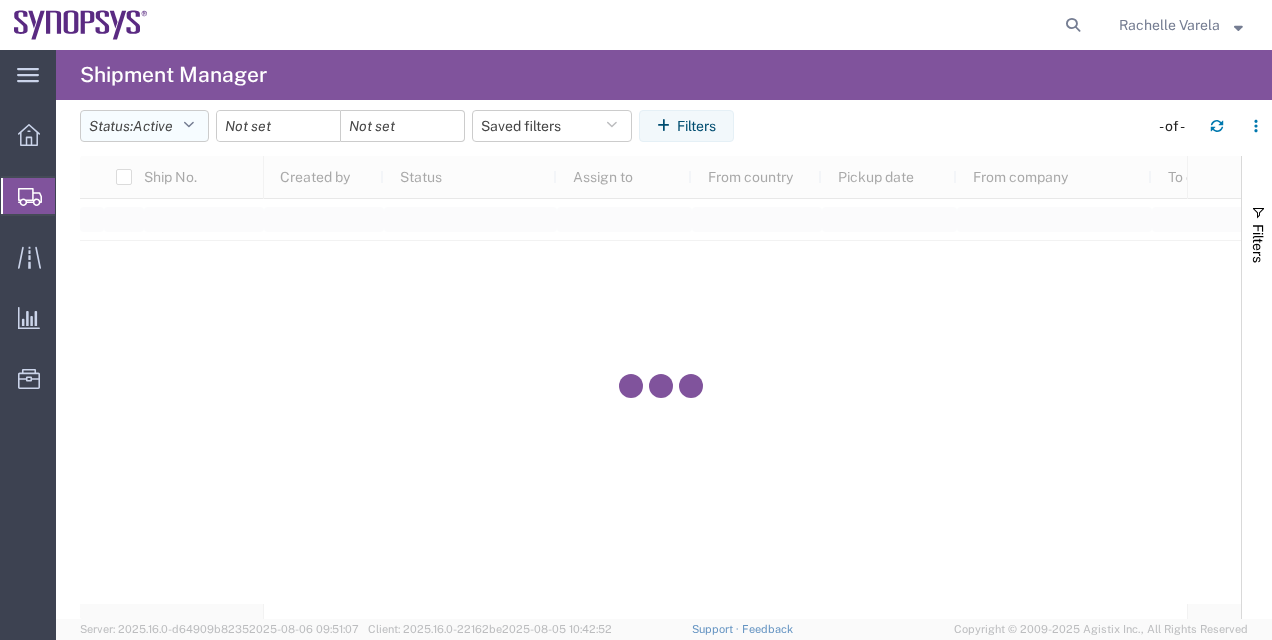 click on "Status:  Active" 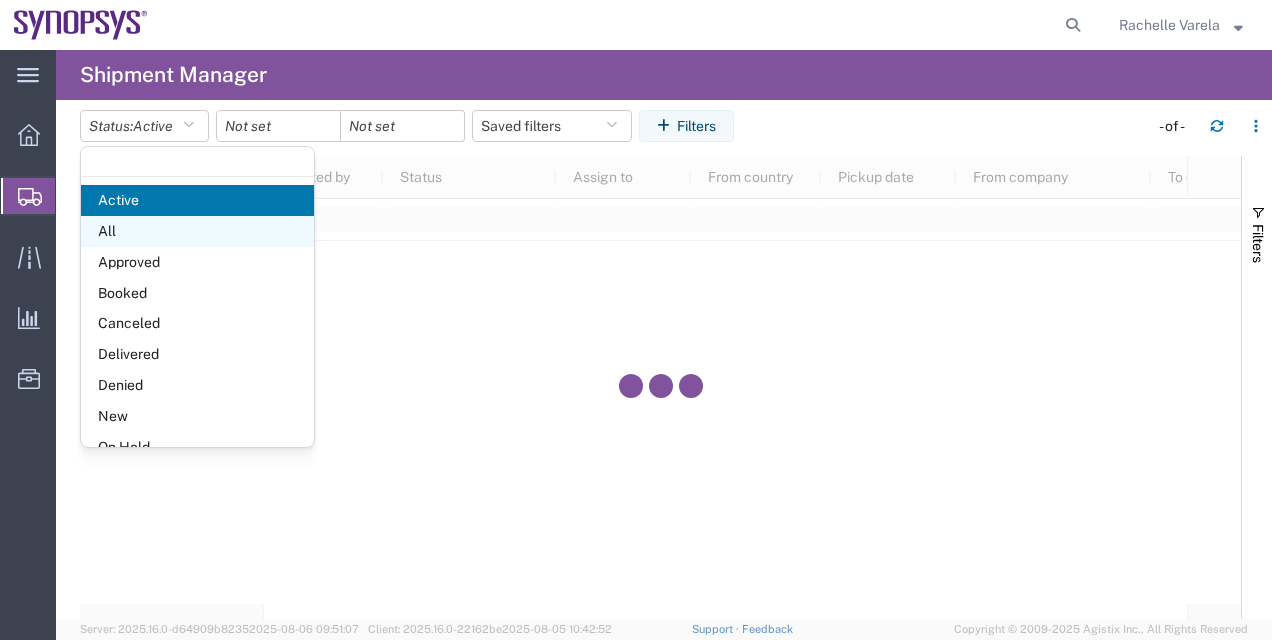 click on "All" 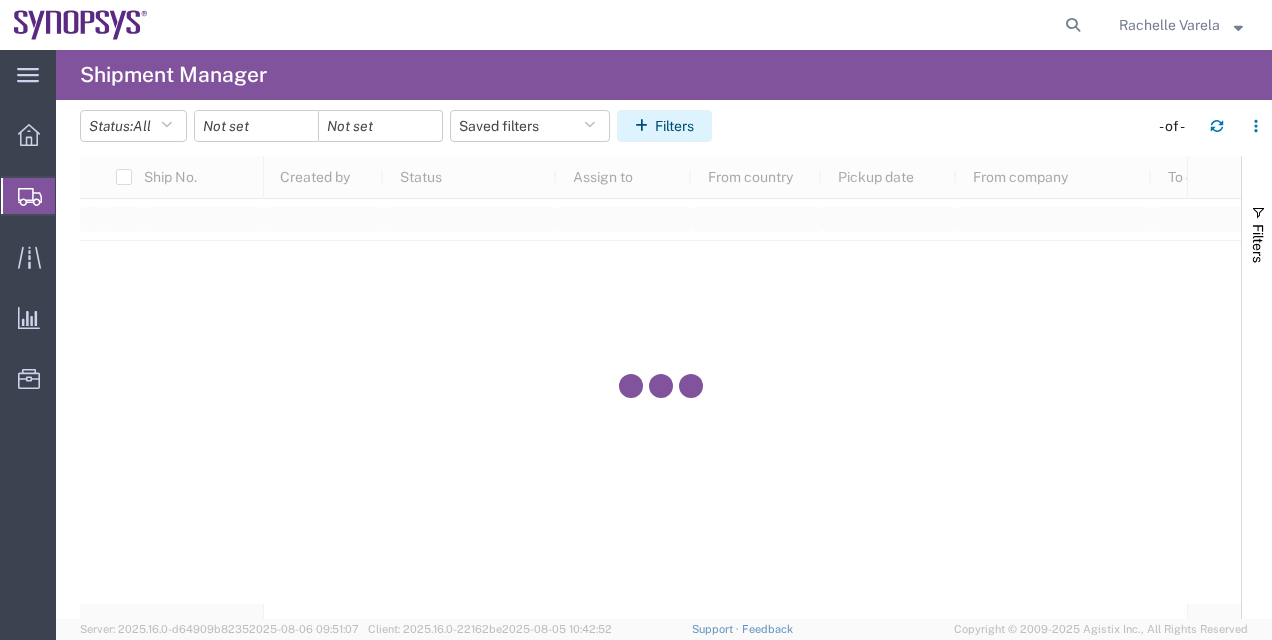 click on "Filters" 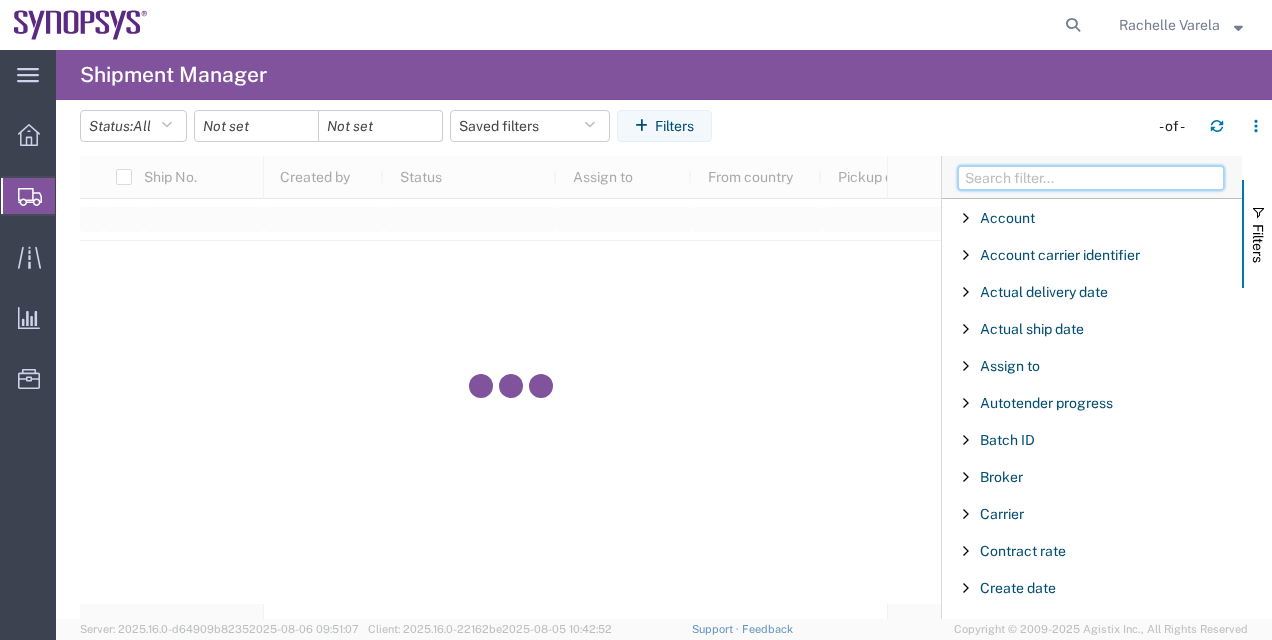 click at bounding box center (1091, 178) 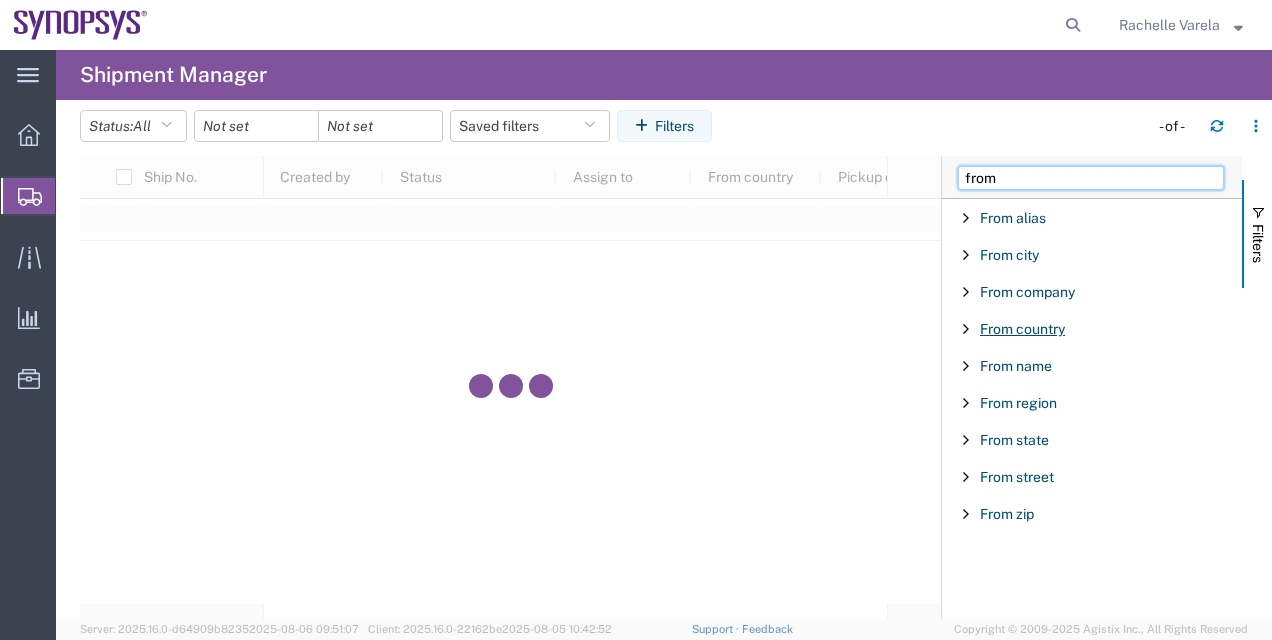 type on "from" 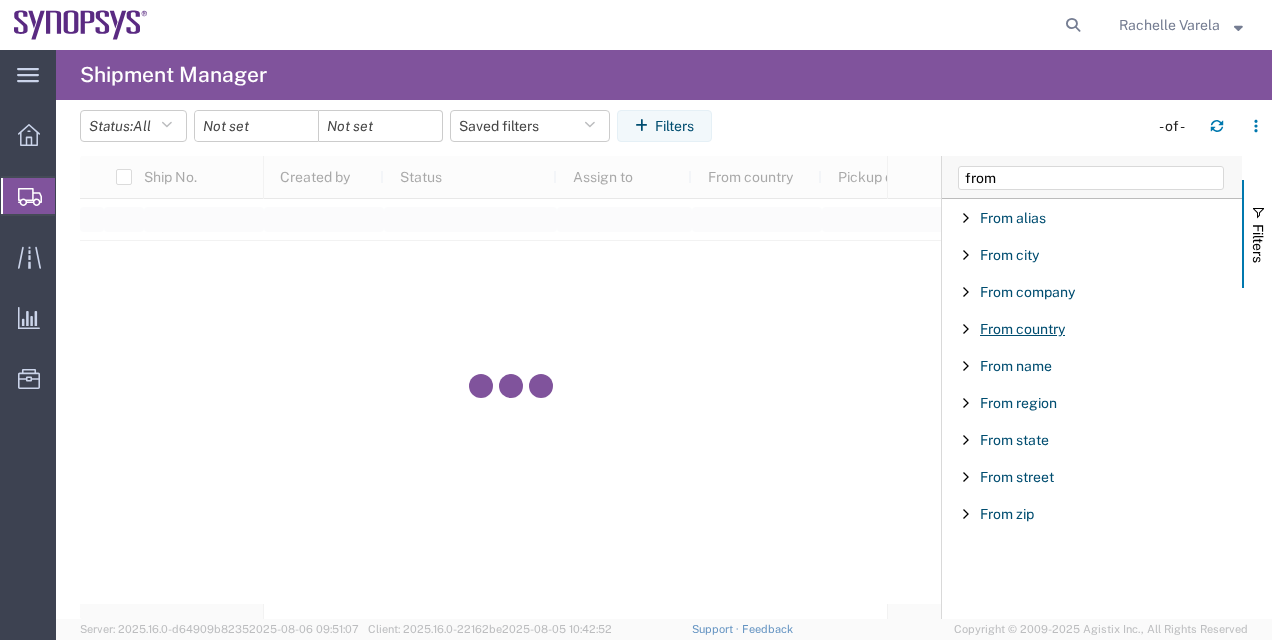 click on "From country" at bounding box center (1022, 329) 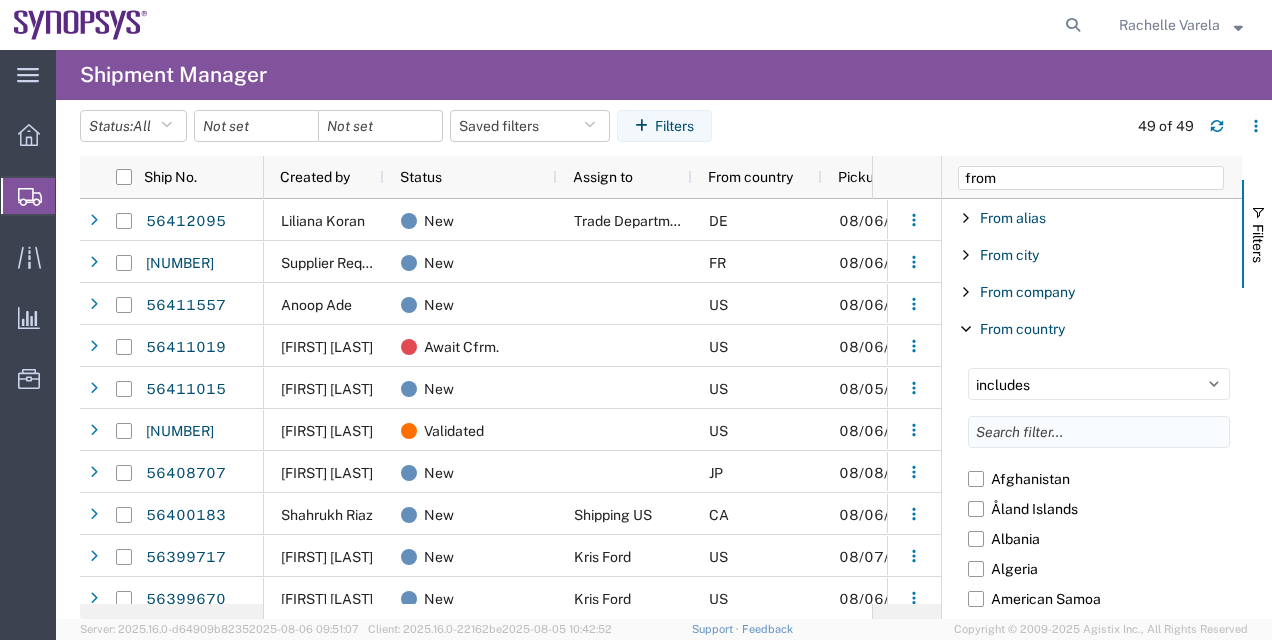 click at bounding box center [1099, 432] 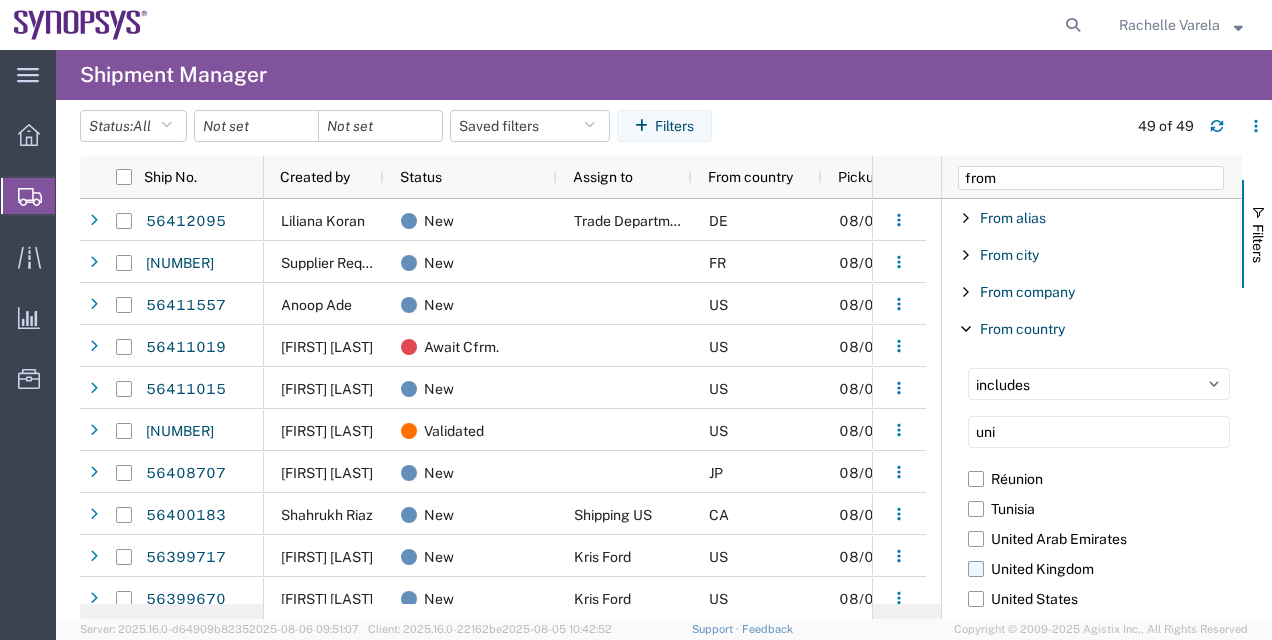 type on "uni" 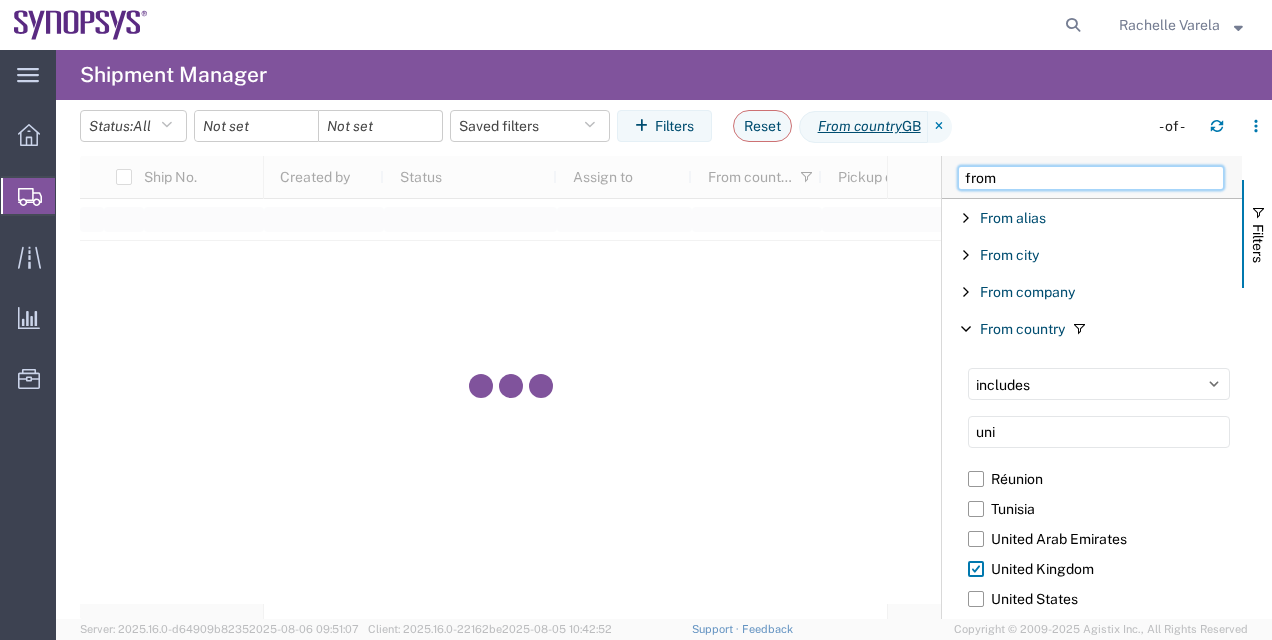 drag, startPoint x: 1006, startPoint y: 178, endPoint x: 930, endPoint y: 190, distance: 76.941536 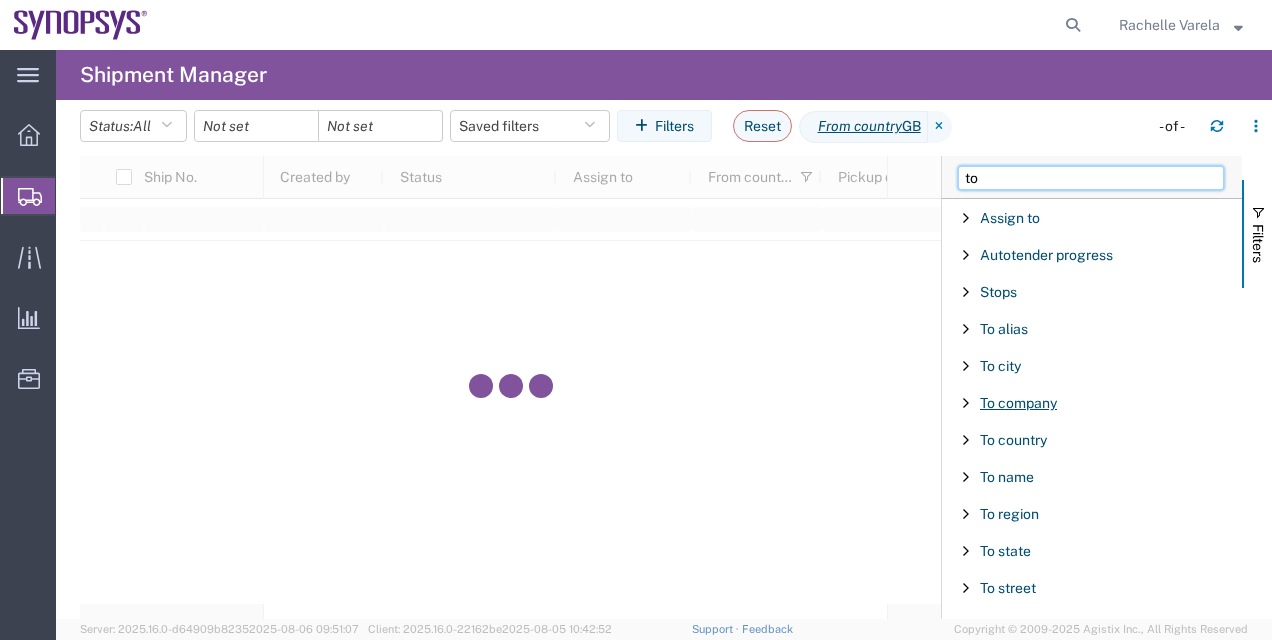 type on "to" 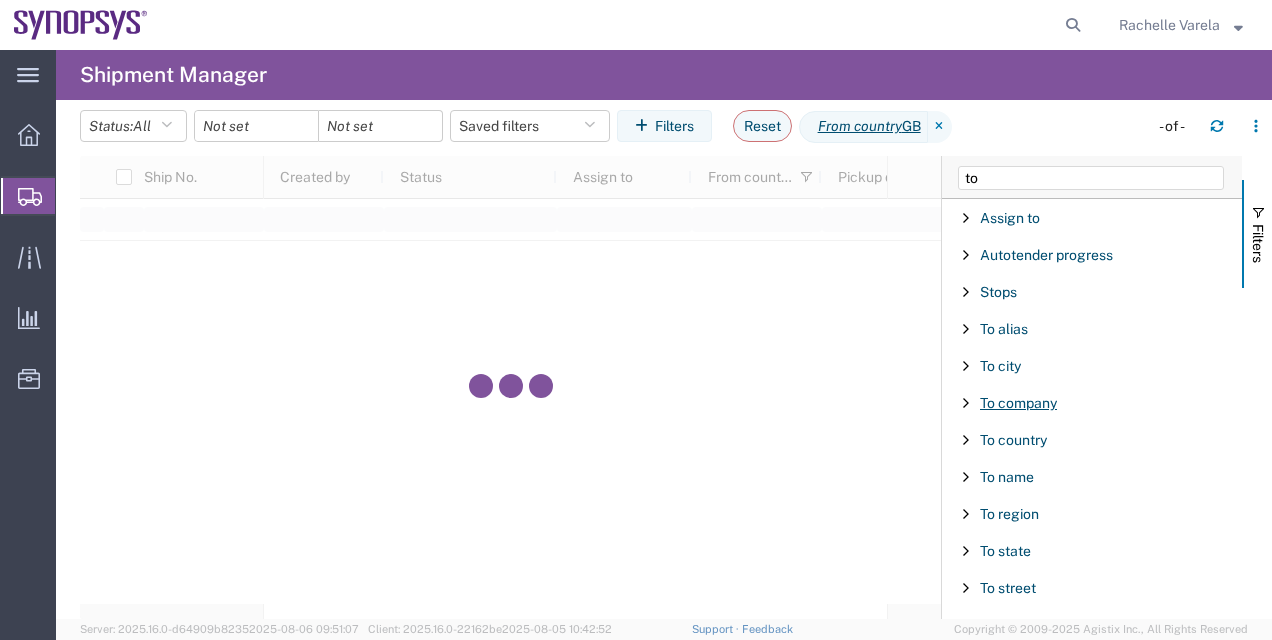 click on "To company" at bounding box center [1018, 403] 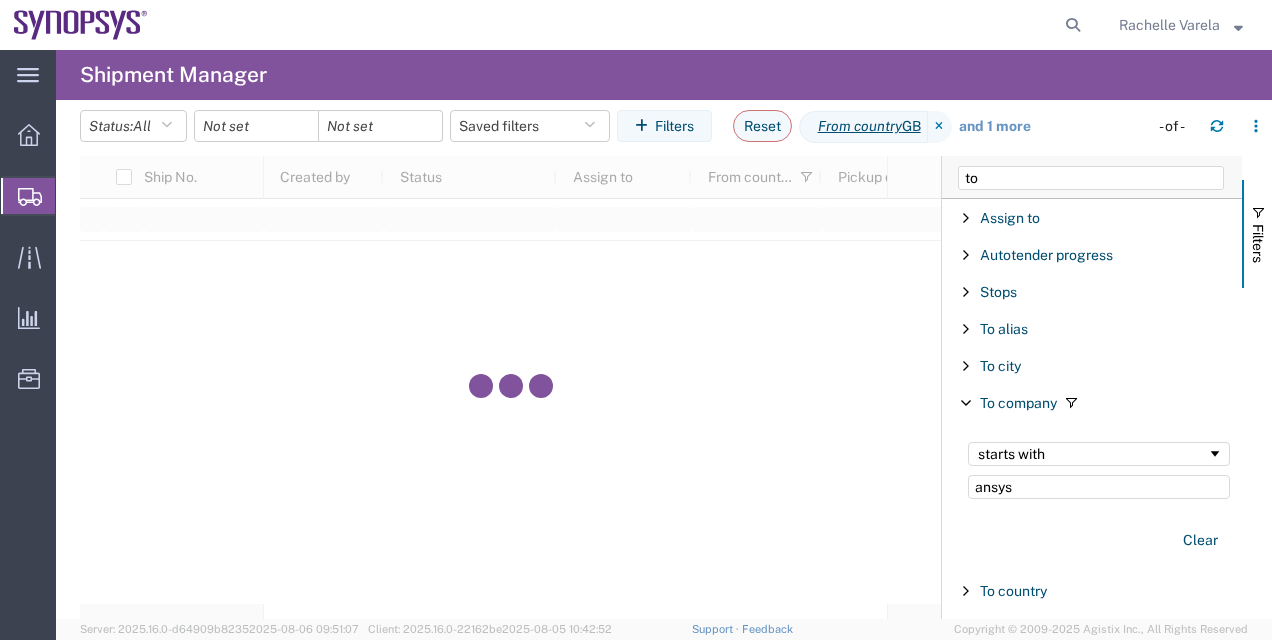 type on "ansys" 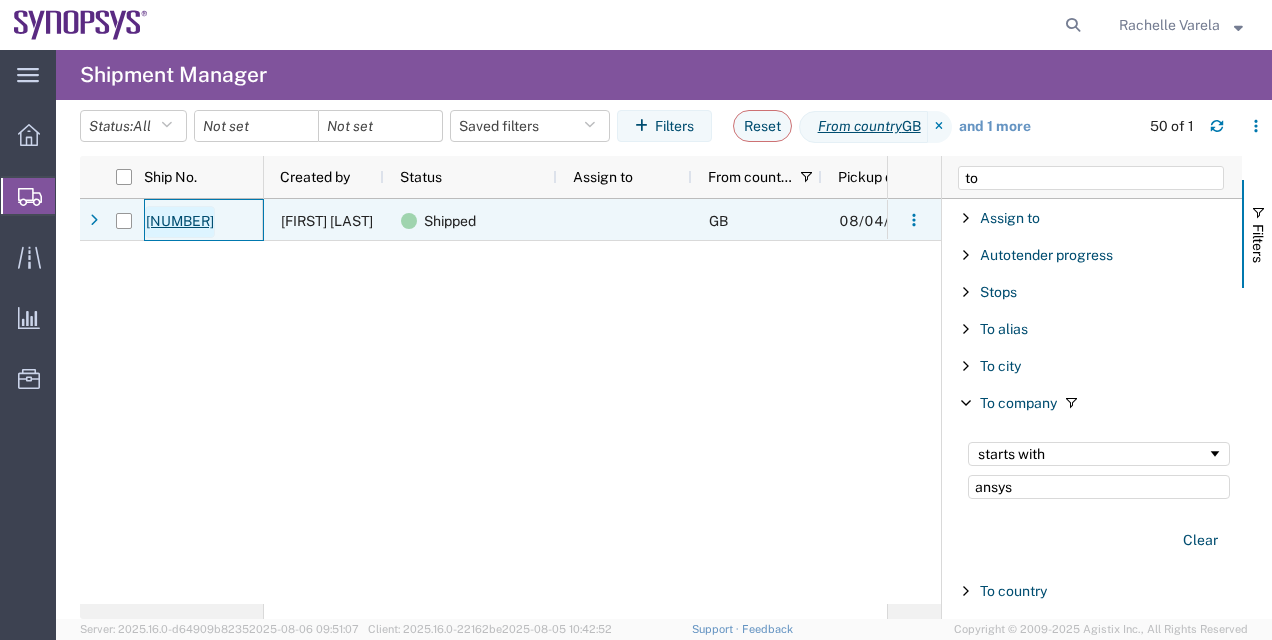 click on "56383535" 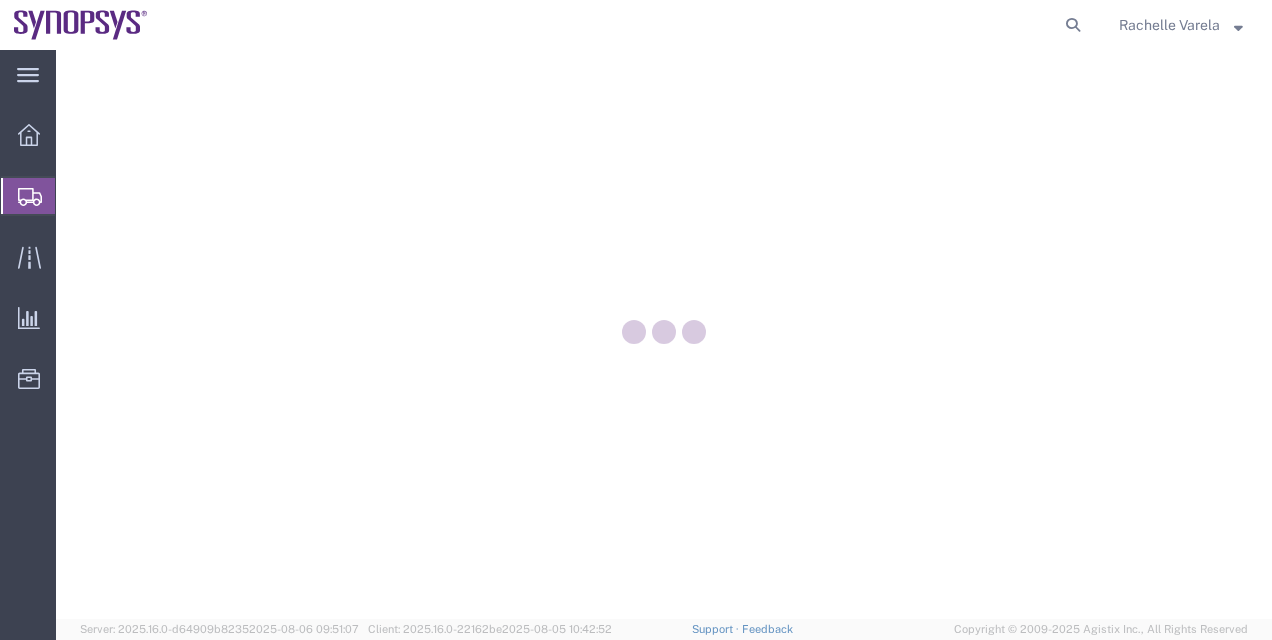 scroll, scrollTop: 0, scrollLeft: 0, axis: both 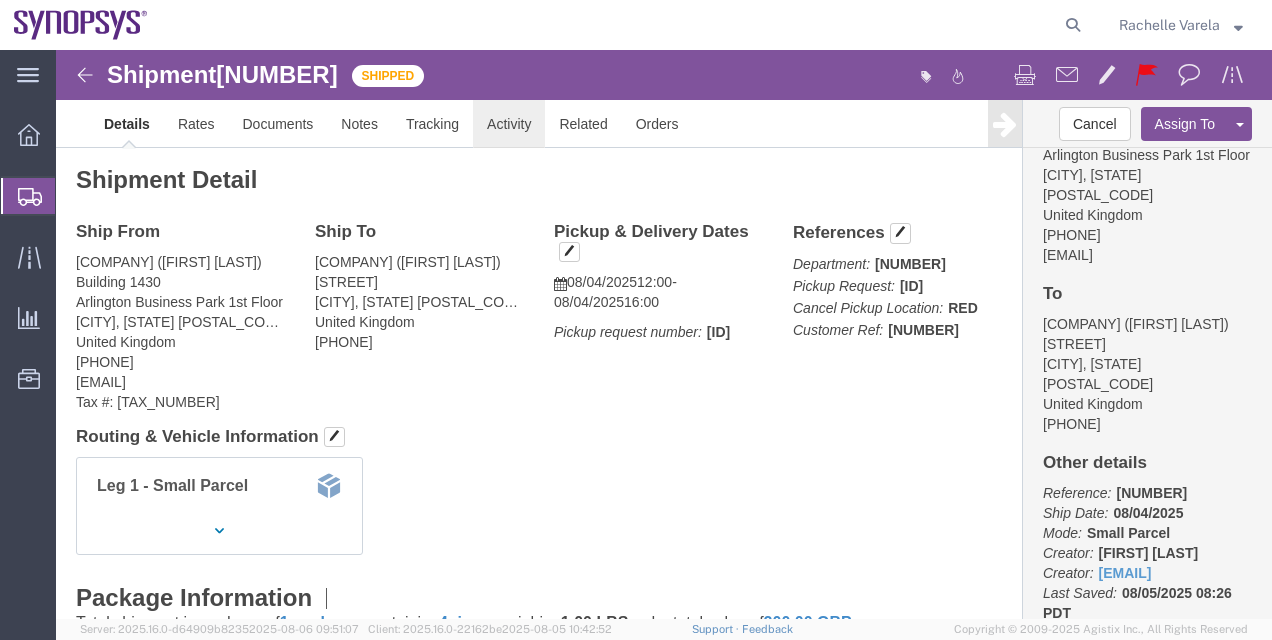 click on "Activity" 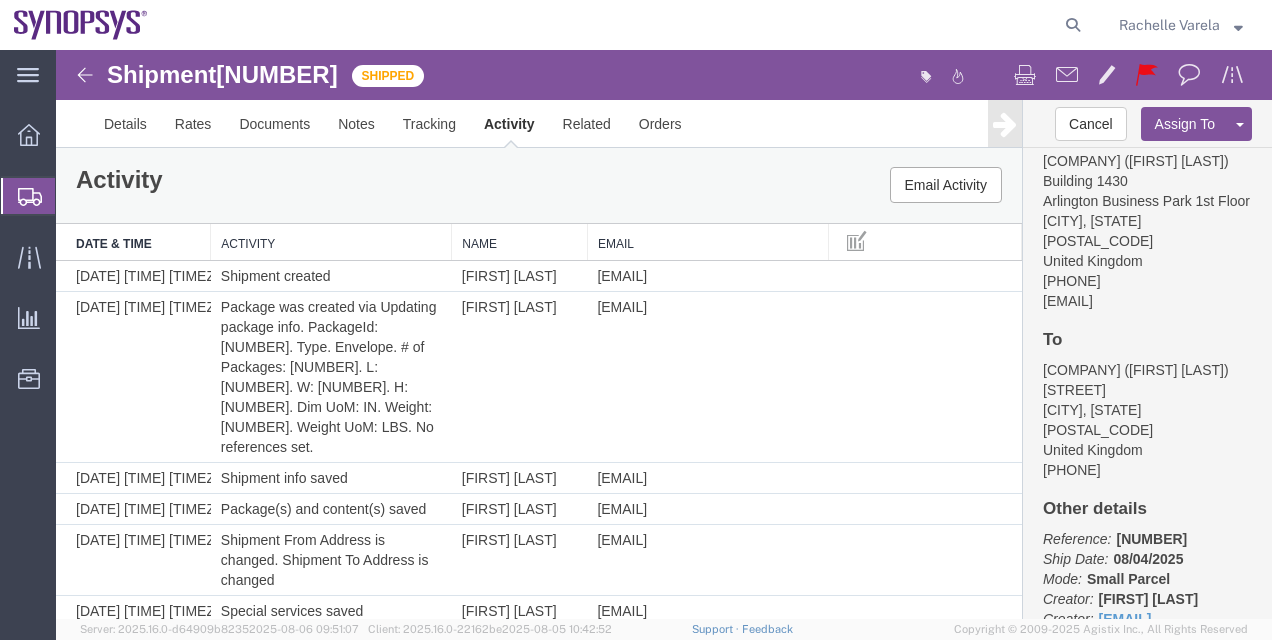 scroll, scrollTop: 346, scrollLeft: 0, axis: vertical 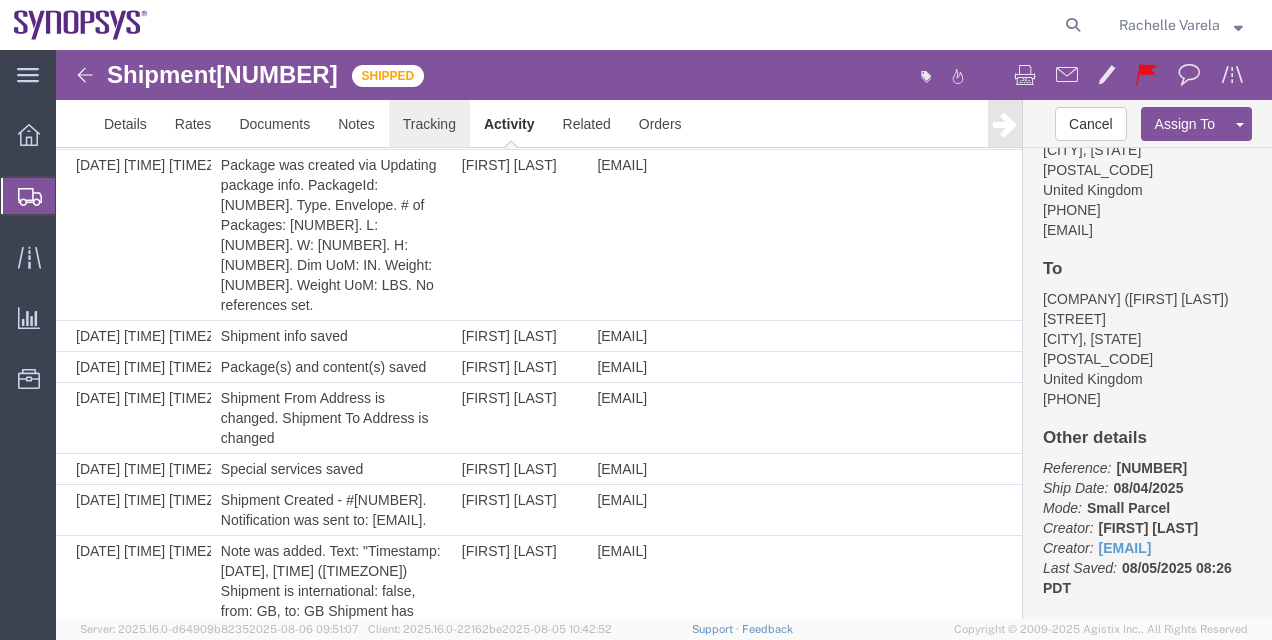 click on "Tracking" at bounding box center [429, 124] 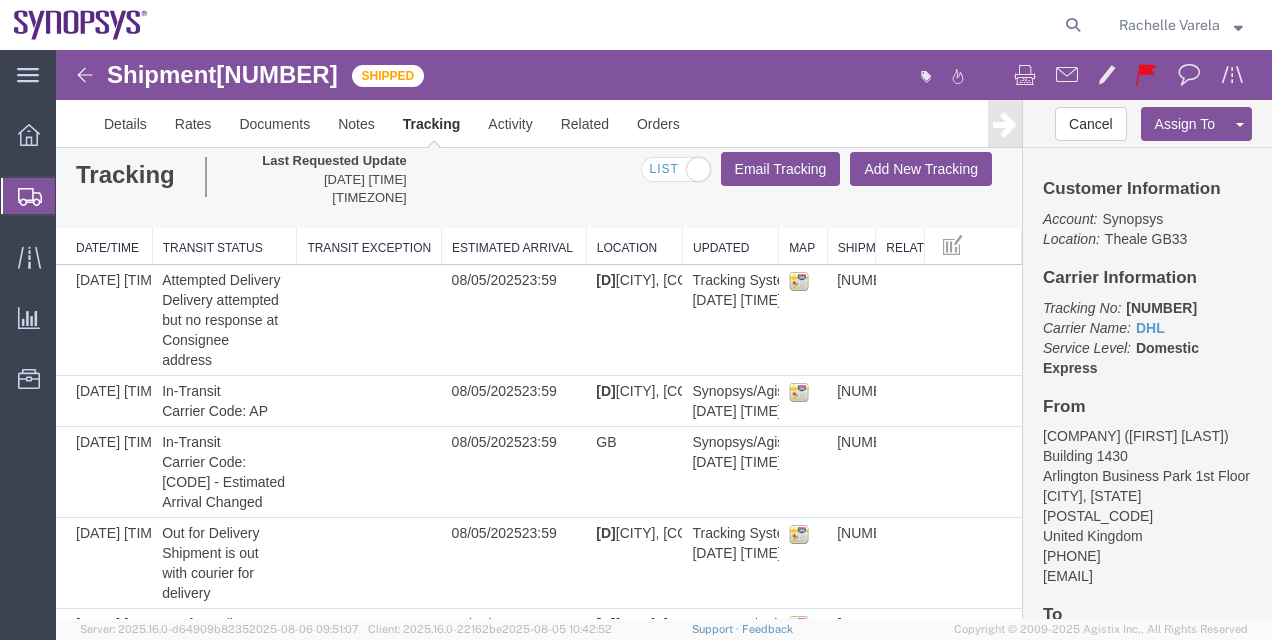 scroll, scrollTop: 17, scrollLeft: 0, axis: vertical 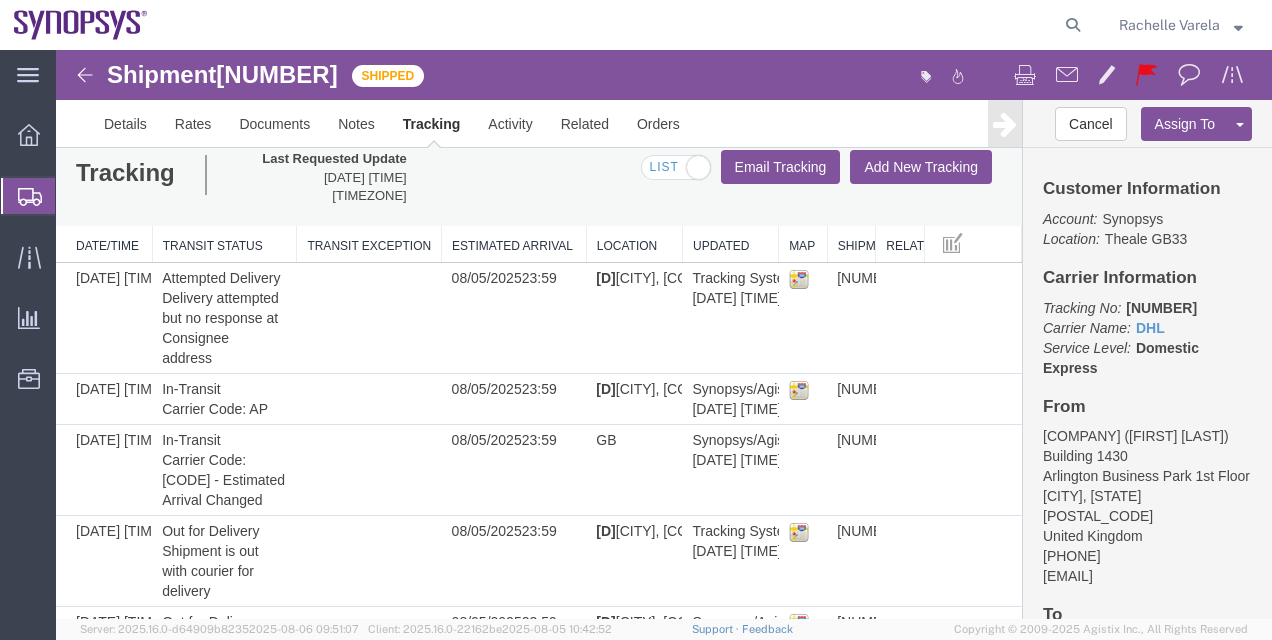 click on "6989214536" at bounding box center [1161, 308] 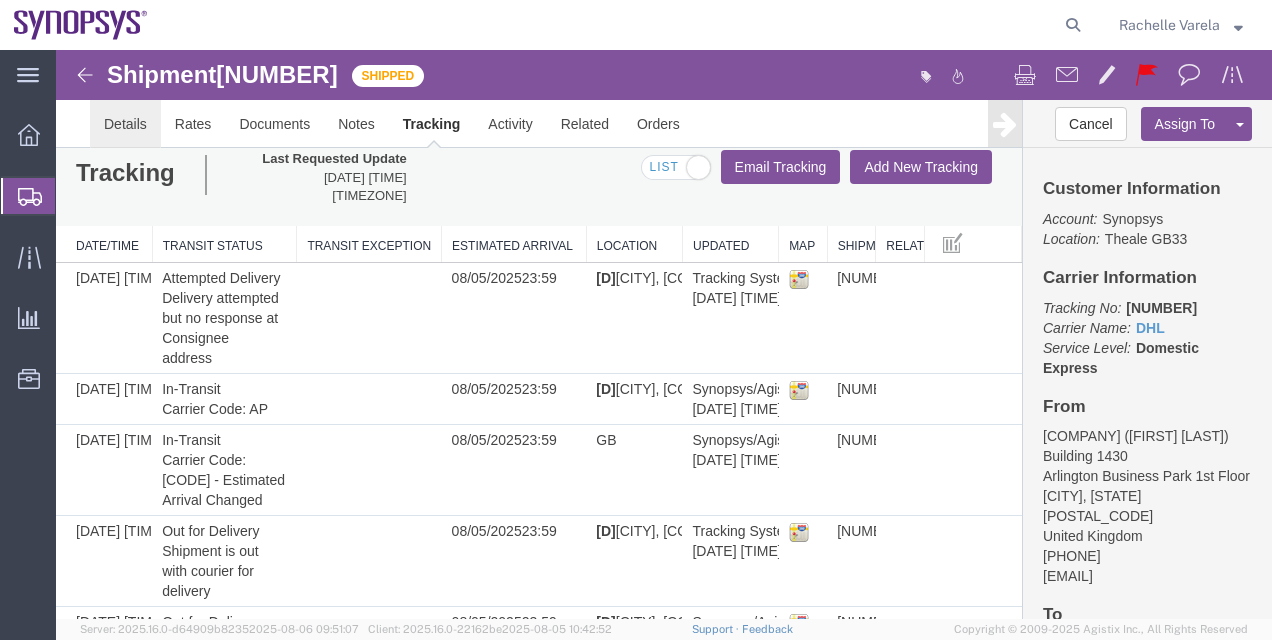 click on "Details" at bounding box center [125, 124] 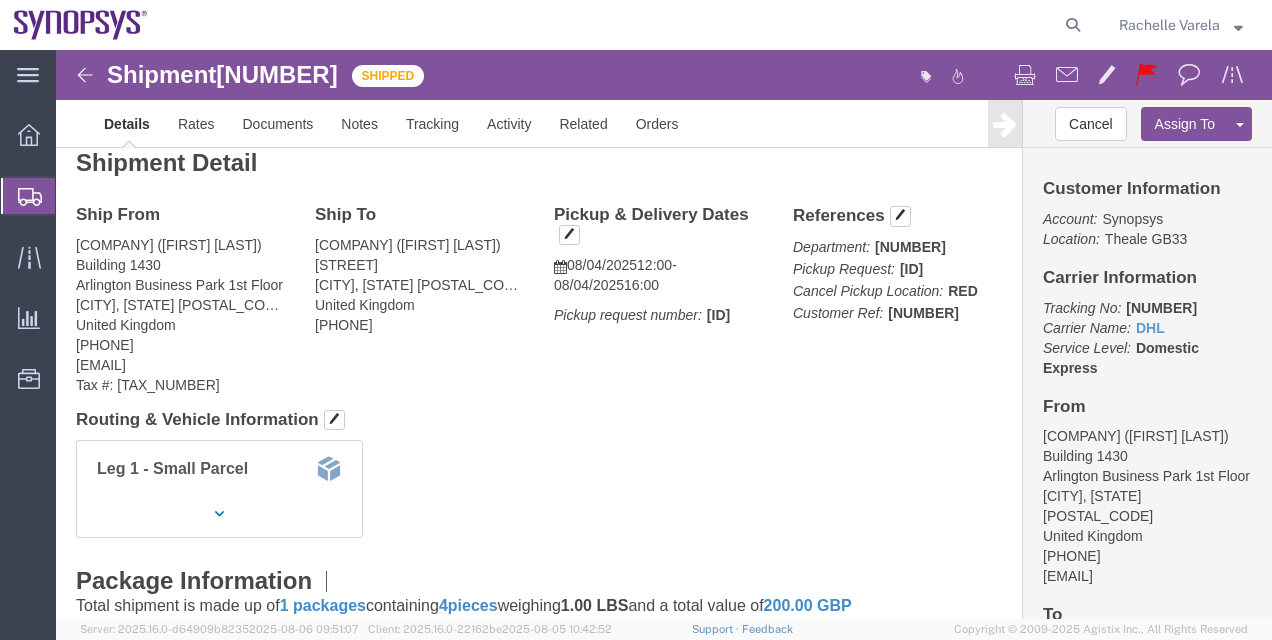 click on "56383535" 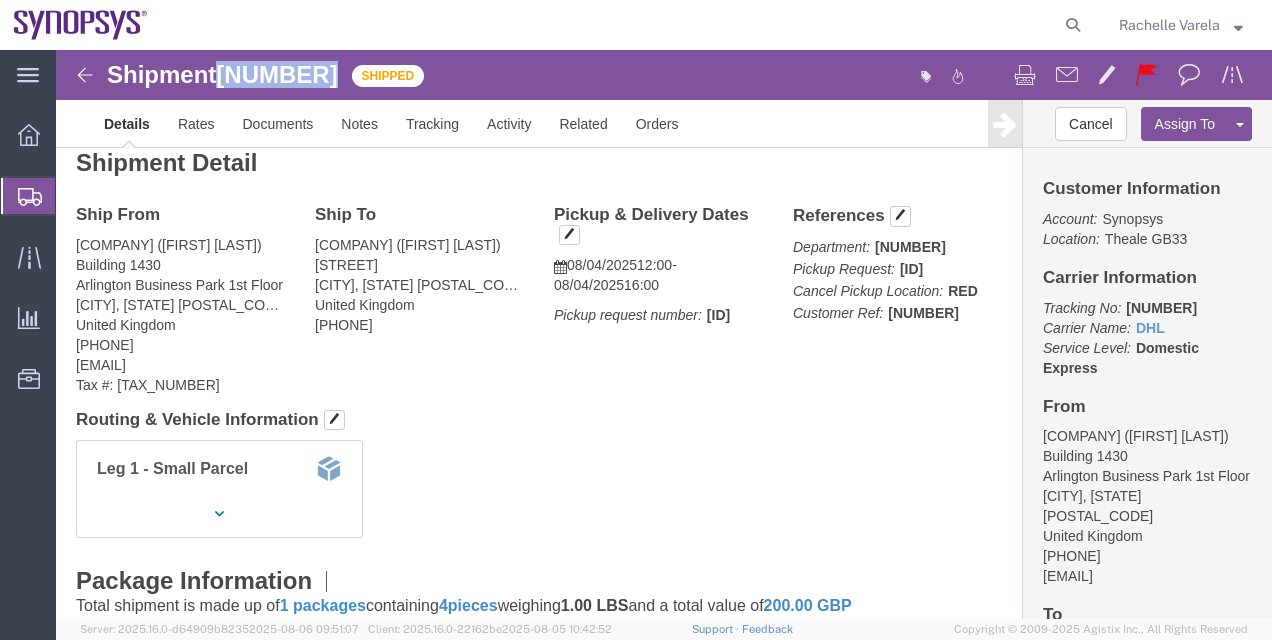 click on "56383535" 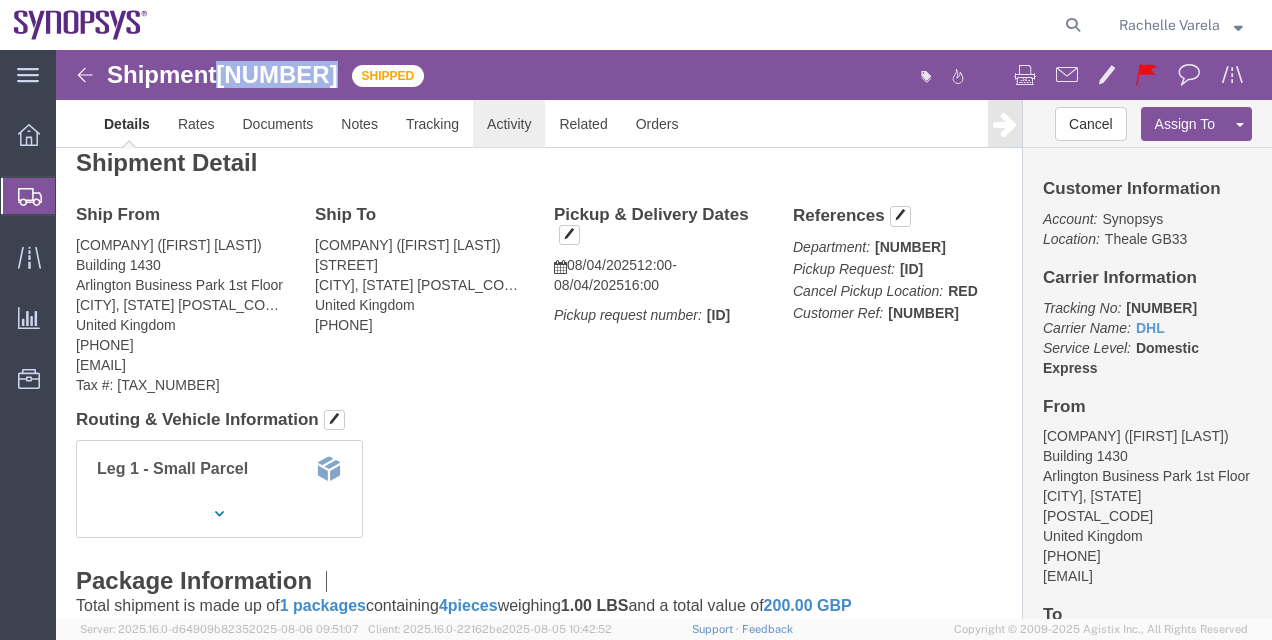 click on "Activity" 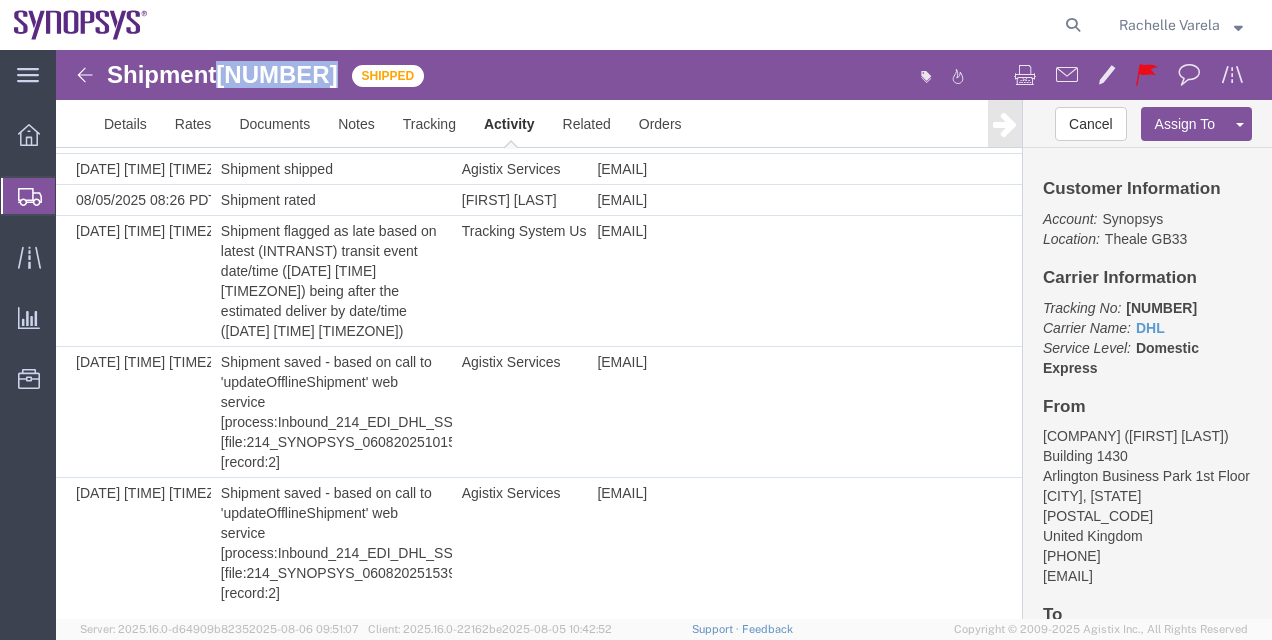 scroll, scrollTop: 1668, scrollLeft: 0, axis: vertical 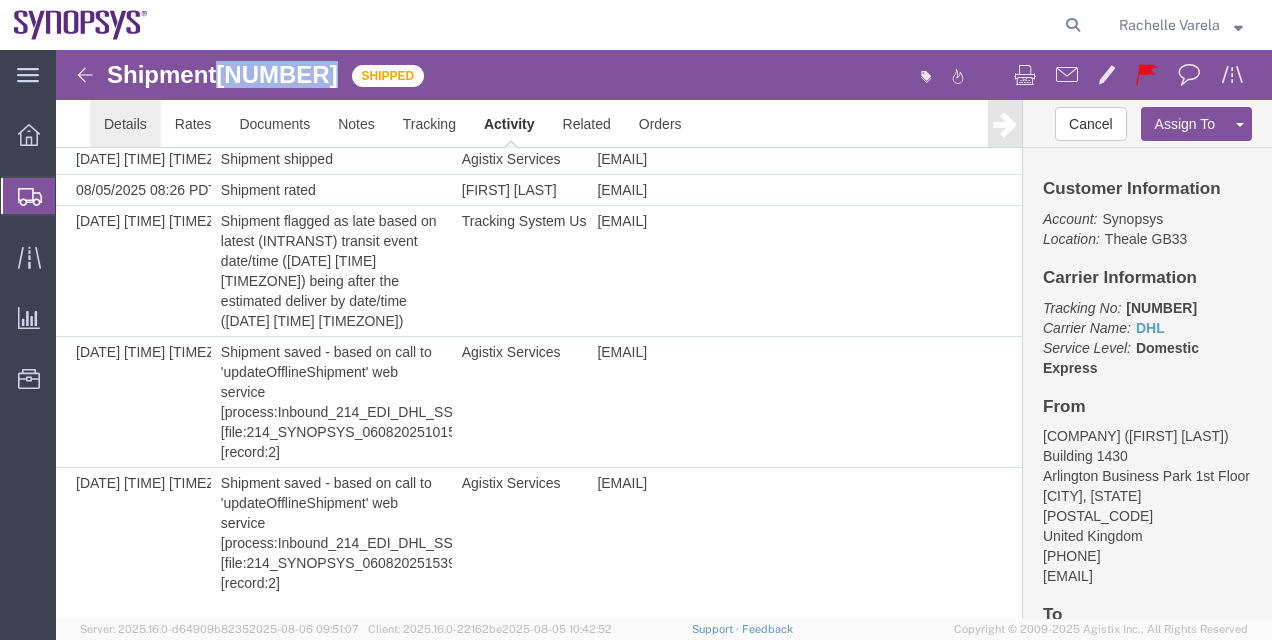 click on "Details" at bounding box center (125, 124) 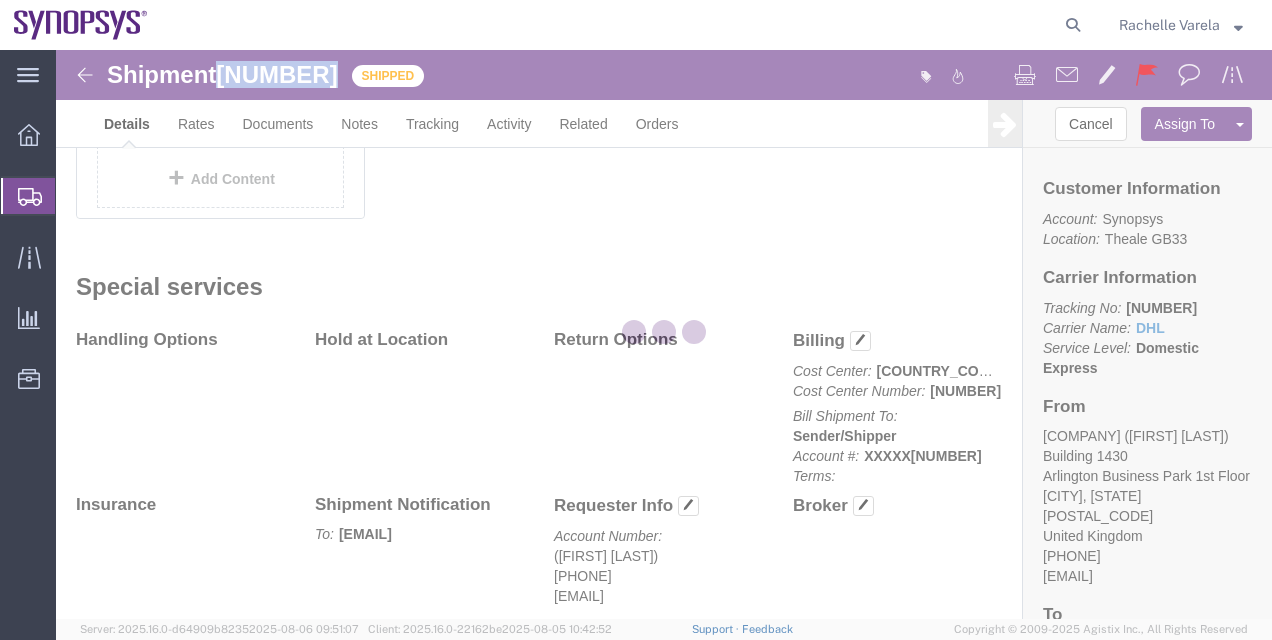 scroll, scrollTop: 846, scrollLeft: 0, axis: vertical 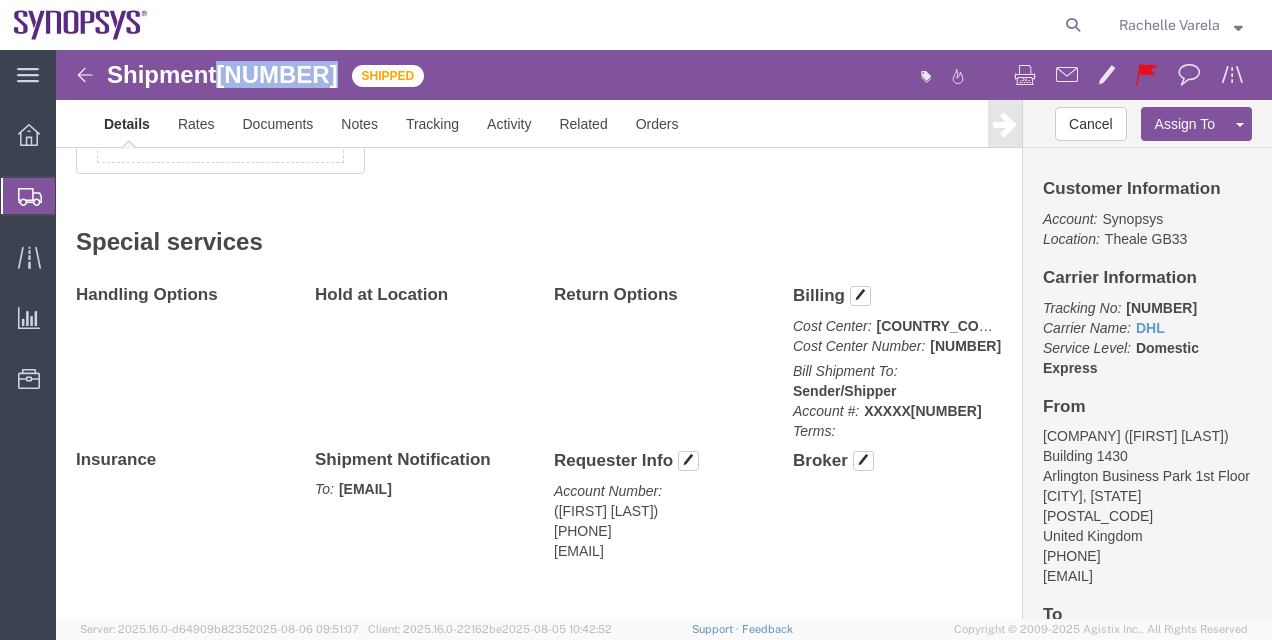 drag, startPoint x: 647, startPoint y: 476, endPoint x: 482, endPoint y: 482, distance: 165.10905 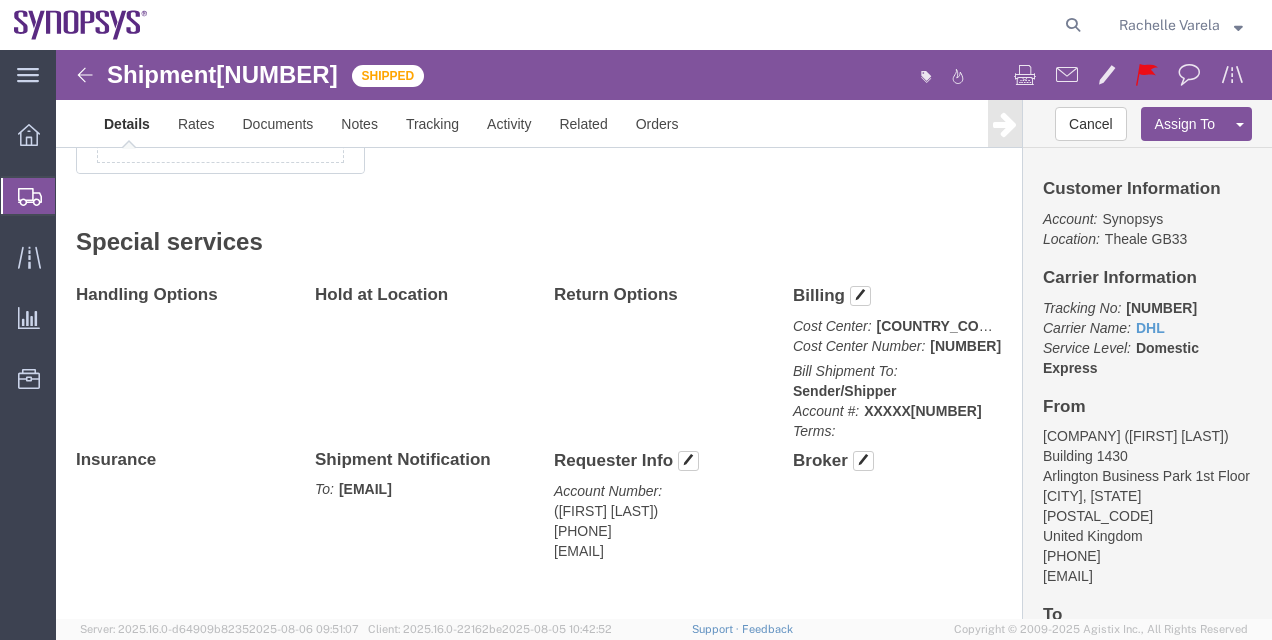 click on "Shipment  56383535 27
of
27   Shipped
Details Rates Documents Notes Tracking Activity Related Orders
Cancel
Assign To
Clone Shipment
Save As Template
Customer Information
Account: Synopsys
Location: Theale GB33
Carrier Information
Tracking No: 6989214536
Carrier Name: DHL DHL
Service Level: Domestic Express
From
Synopsys (Nothern Europe) Lim...
(Angie Pashali)
Building 1430 Arlington Business Park 1st Floor Reading,
ENG RG7 4SA
United Kingdom
00441182349555 pashali@synopsys.com
To
ANSYS UK Ltd. (Anna Cavaliere)
Rustat House 62 Clifton Road Cambridge, ENG CB1 7EG
United Kingdom
00441182349555
Other details
Reference: 460924
Ship Date: 08/04/2025
Mode: Small Parcel
Creator: Angie Pashali
Creator: pashali@synopsys.com" 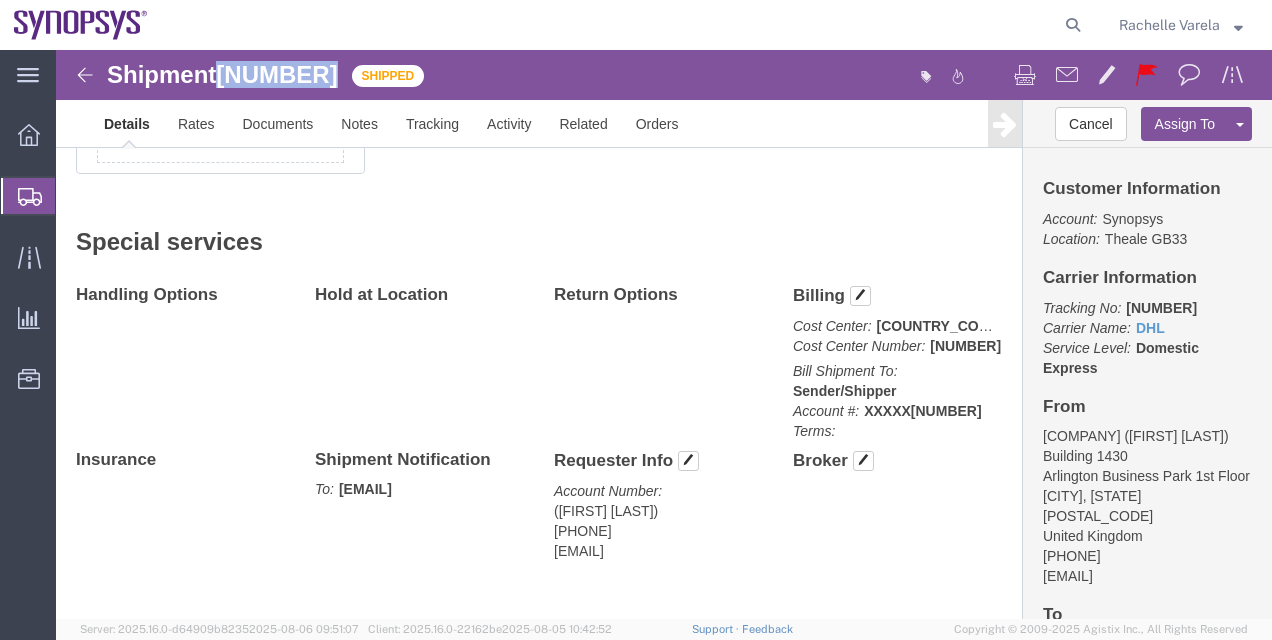 click on "56383535" 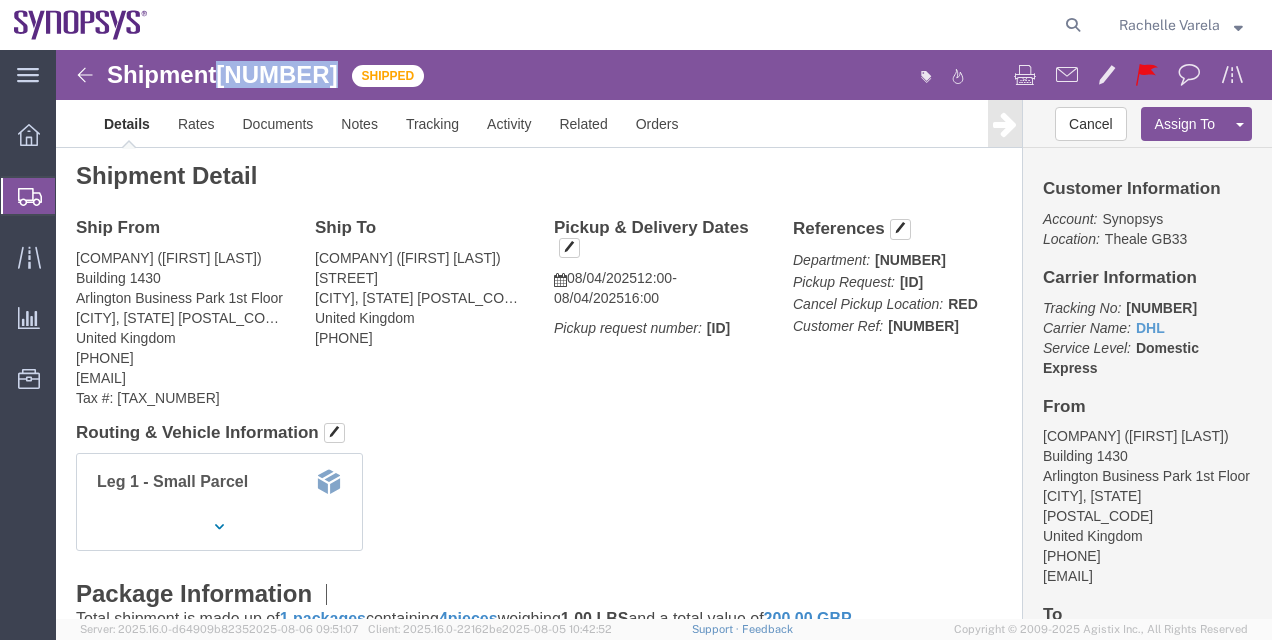 scroll, scrollTop: 0, scrollLeft: 0, axis: both 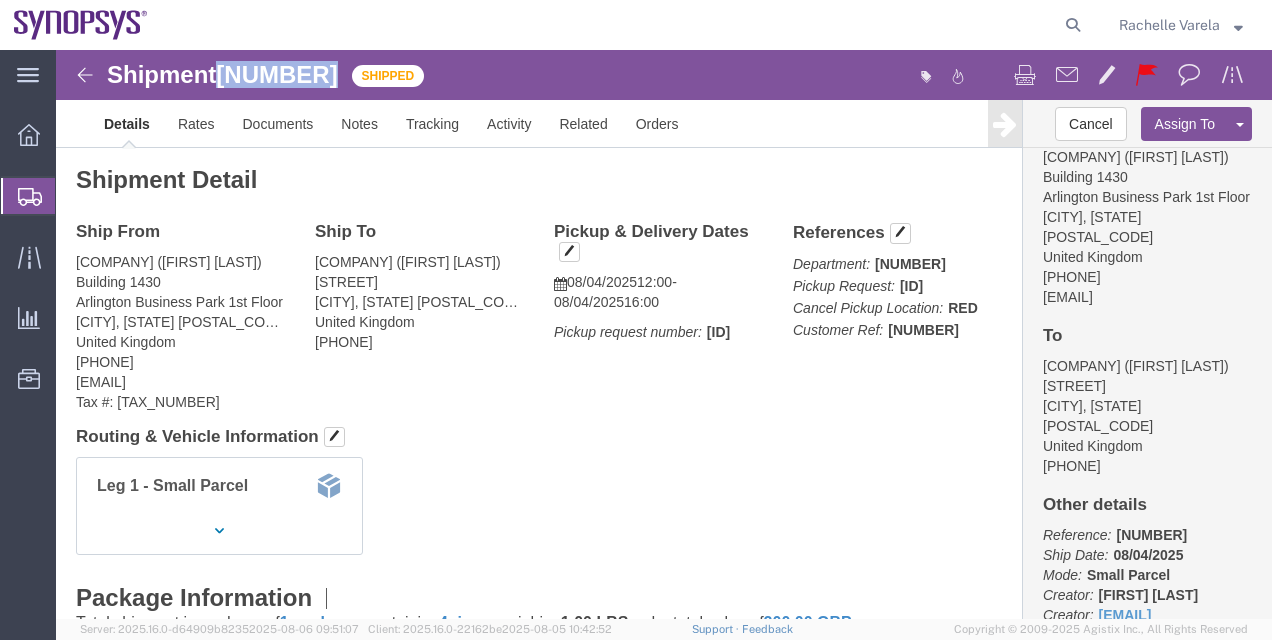 drag, startPoint x: 1082, startPoint y: 337, endPoint x: 1030, endPoint y: 353, distance: 54.405884 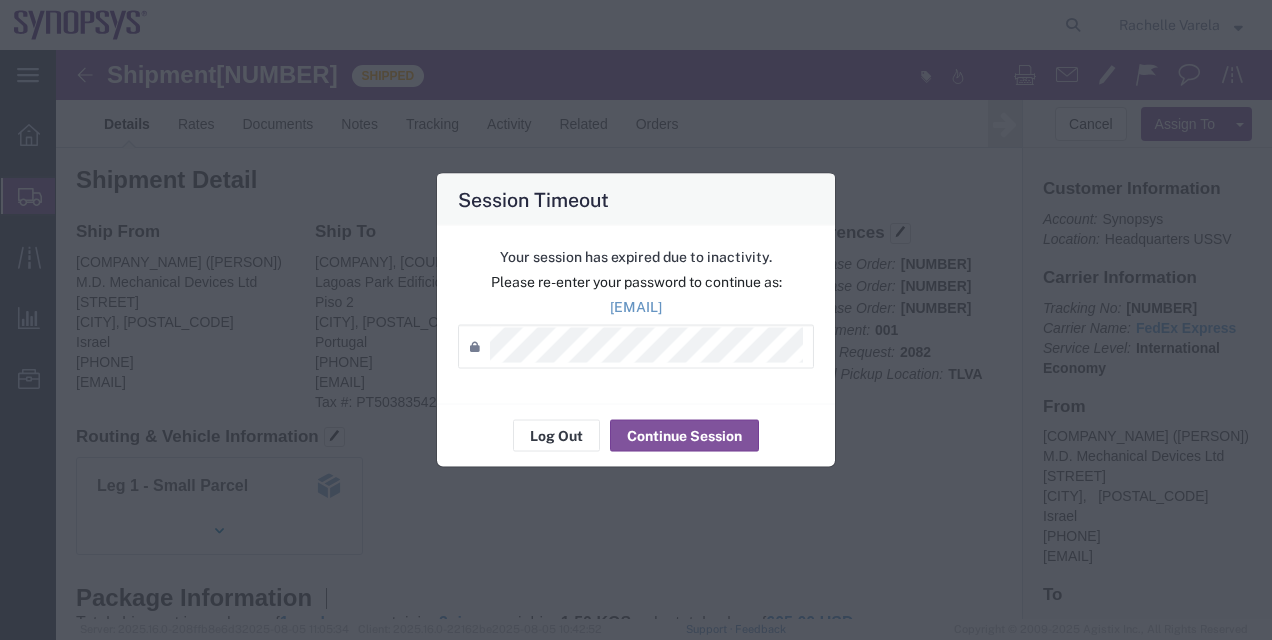 scroll, scrollTop: 638, scrollLeft: 0, axis: vertical 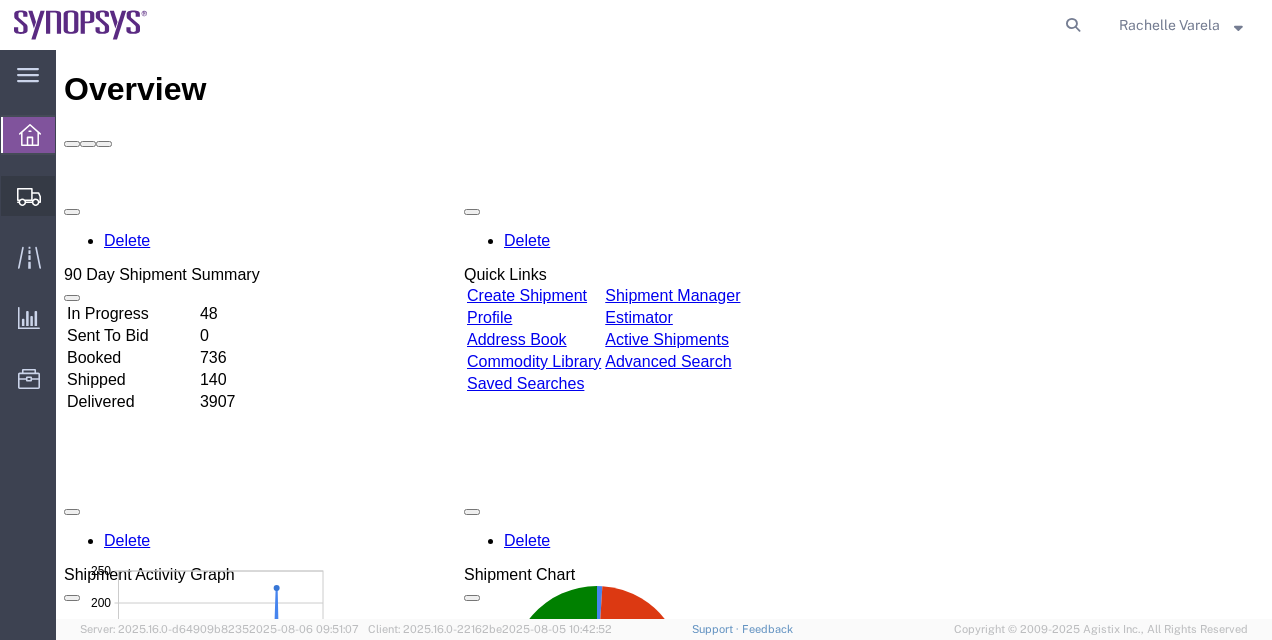 click on "Shipment Manager" 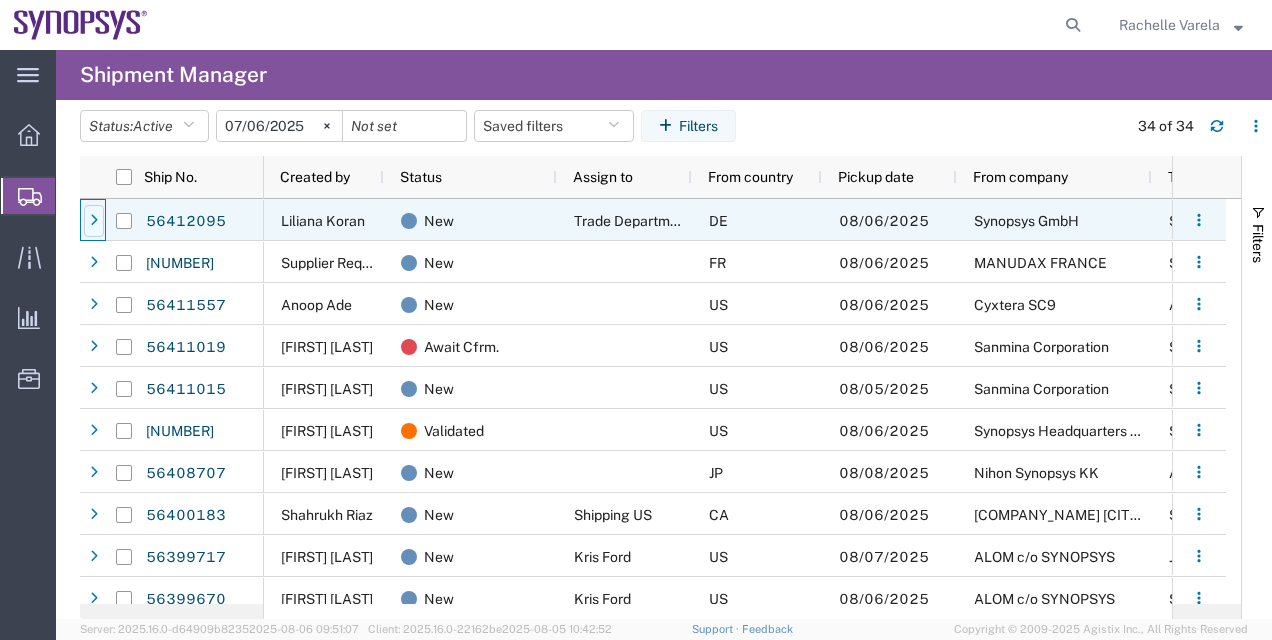 click 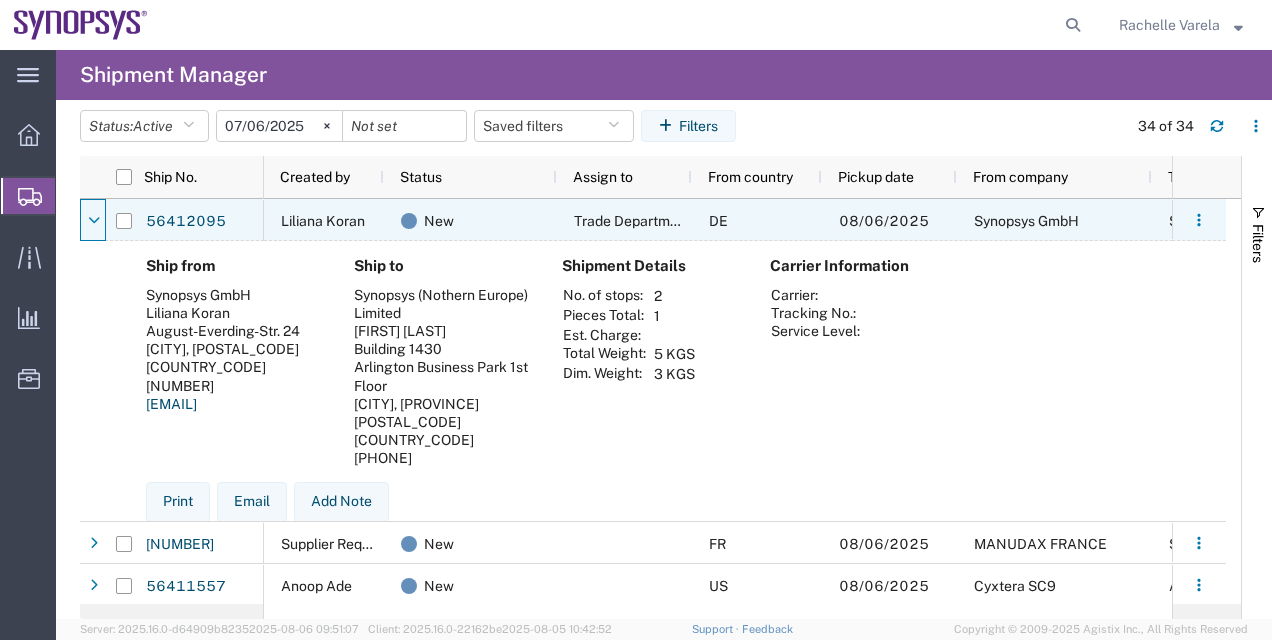 click 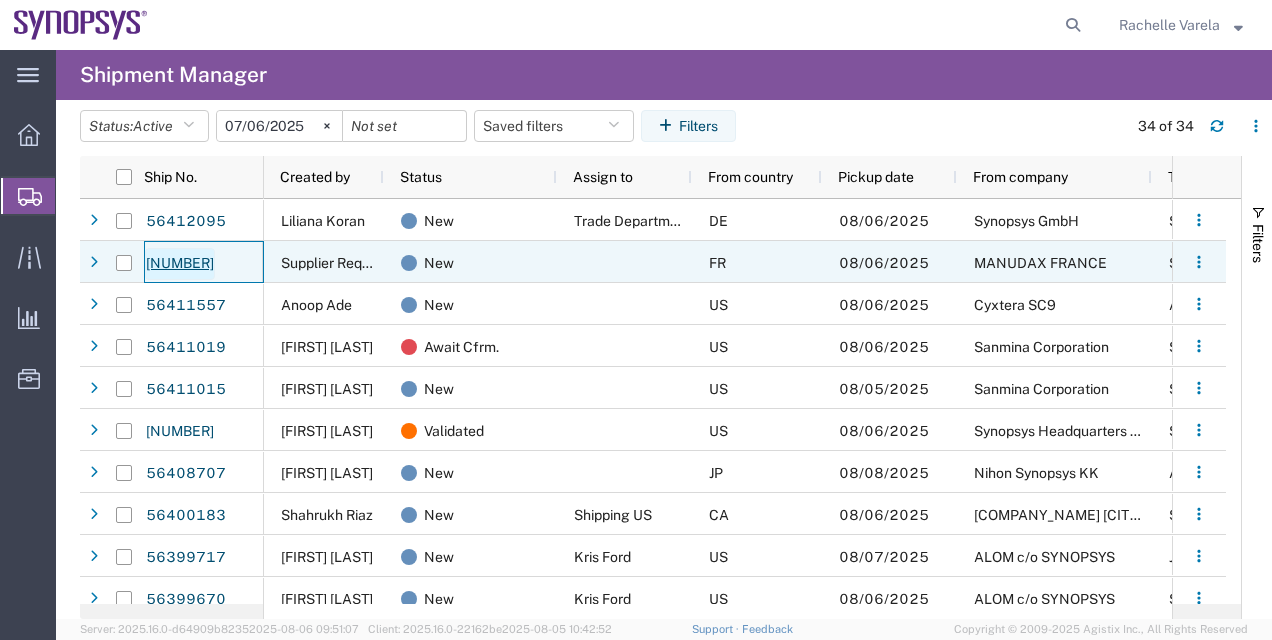 click on "[NUMBER]" 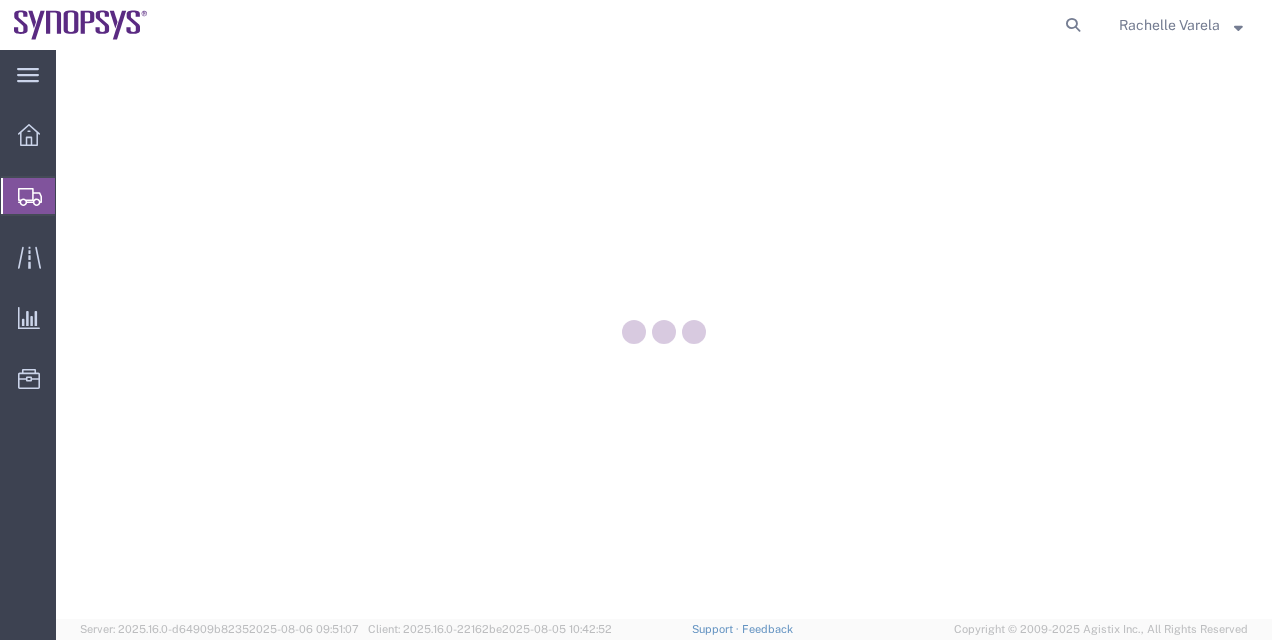 scroll, scrollTop: 0, scrollLeft: 0, axis: both 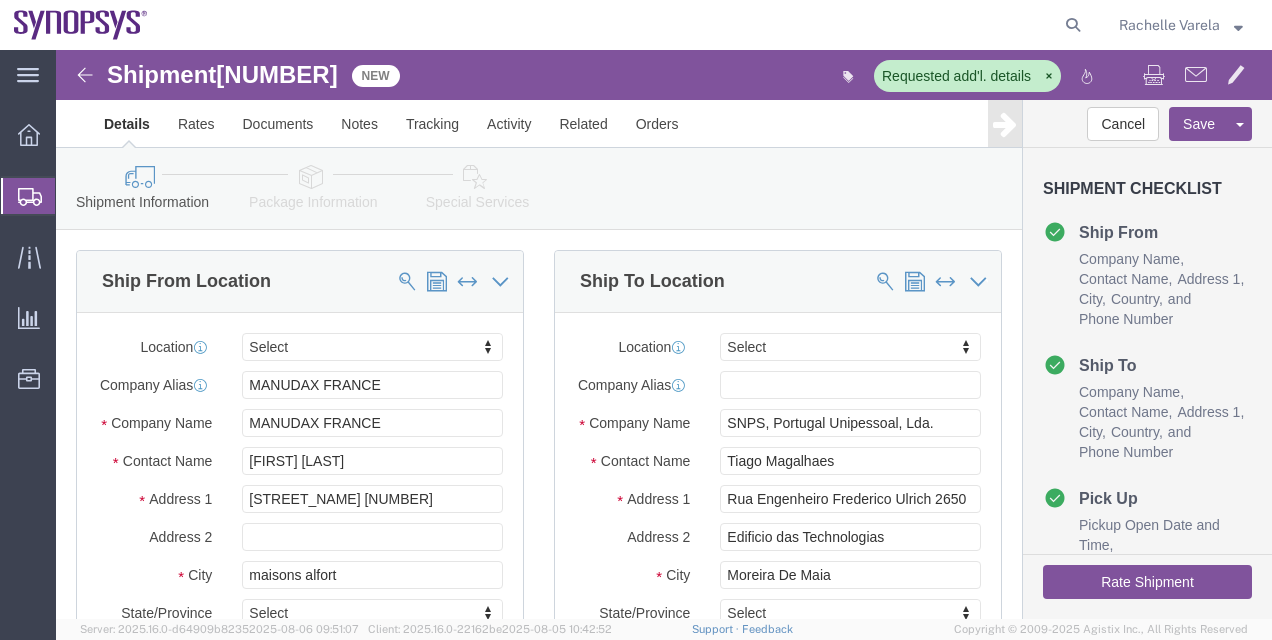select 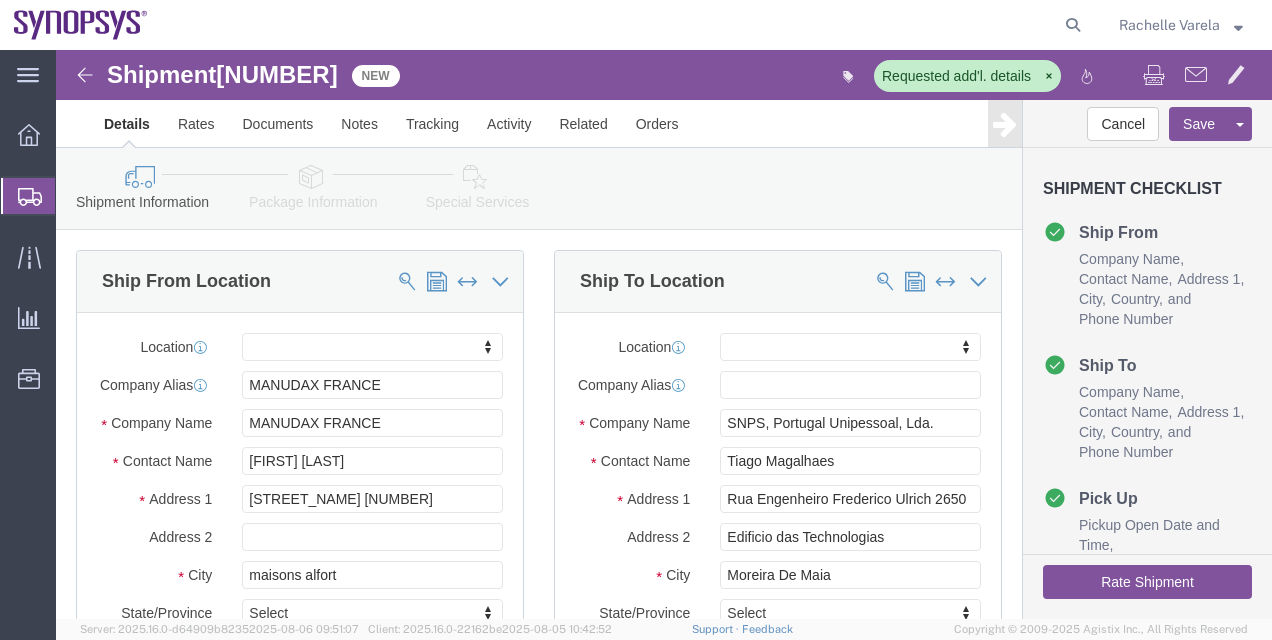 click 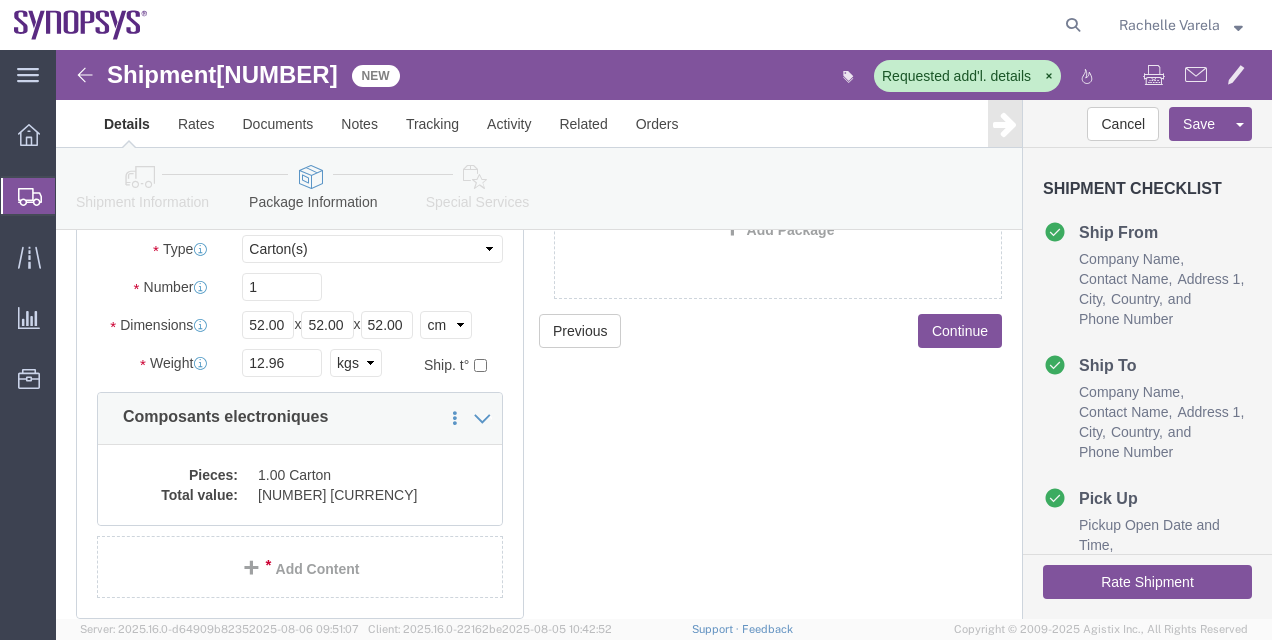 scroll, scrollTop: 189, scrollLeft: 0, axis: vertical 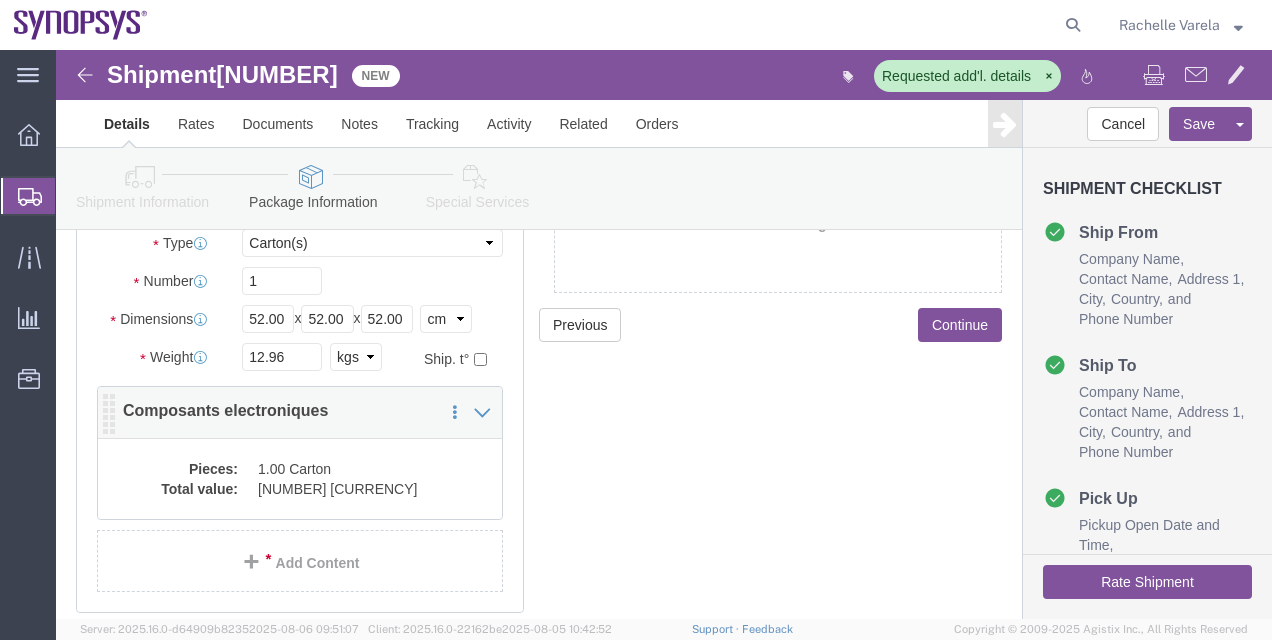 click on "84370.00 USD" 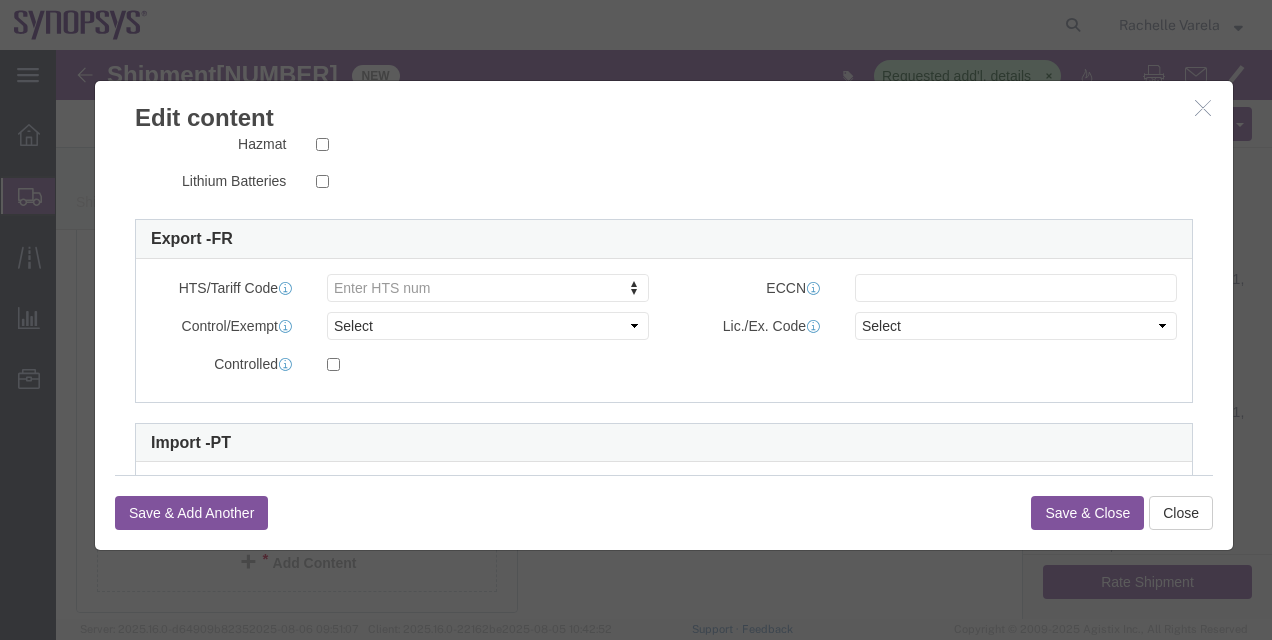 scroll, scrollTop: 0, scrollLeft: 0, axis: both 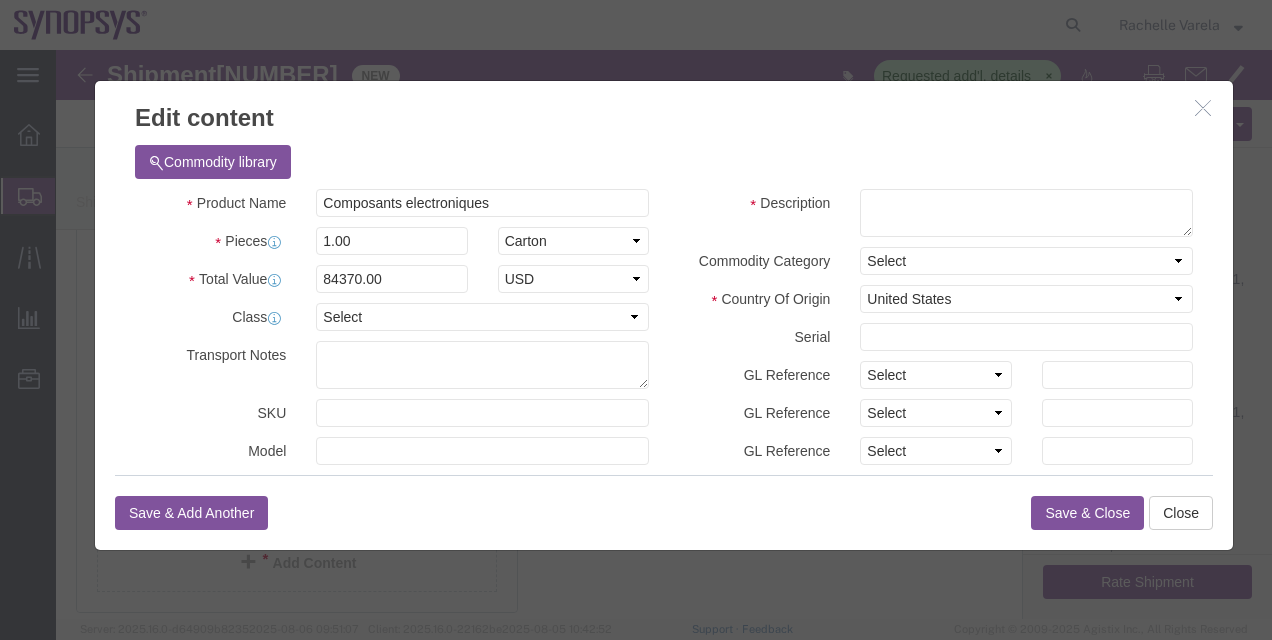click 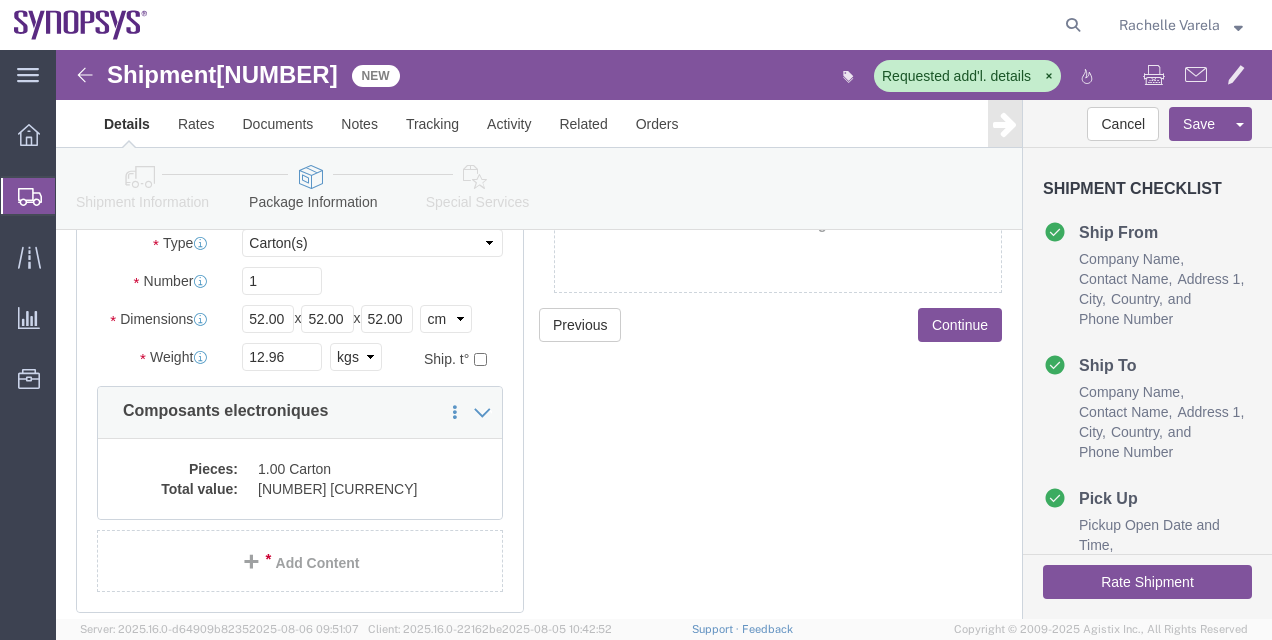 click 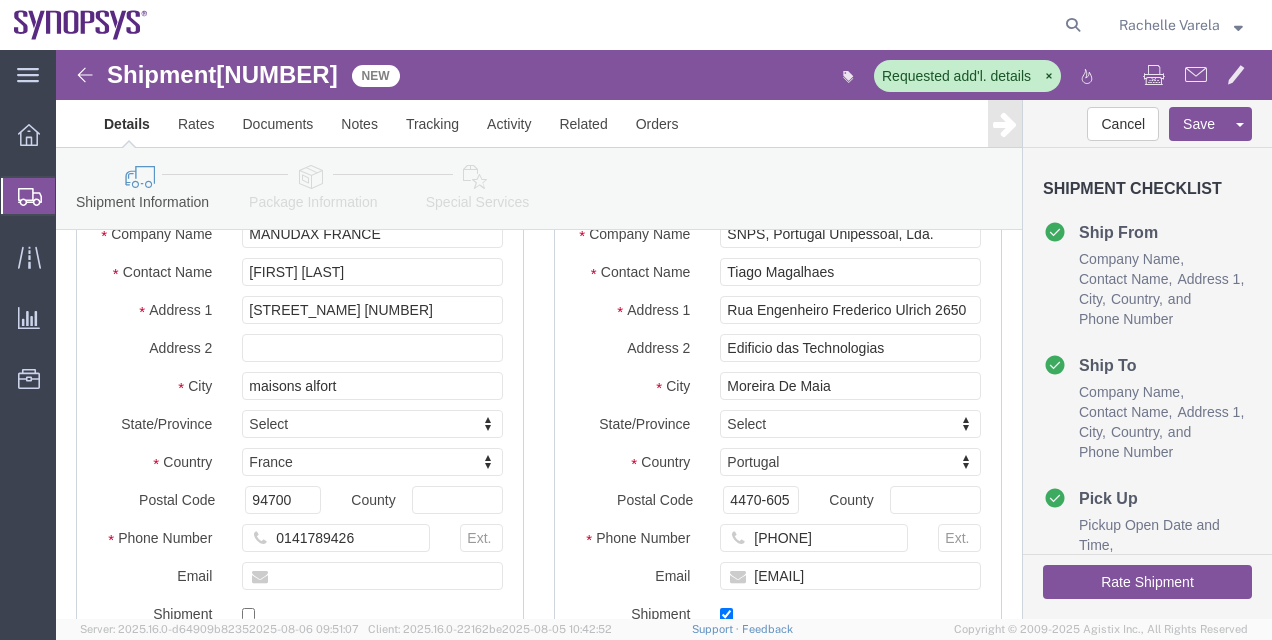 scroll, scrollTop: 1322, scrollLeft: 0, axis: vertical 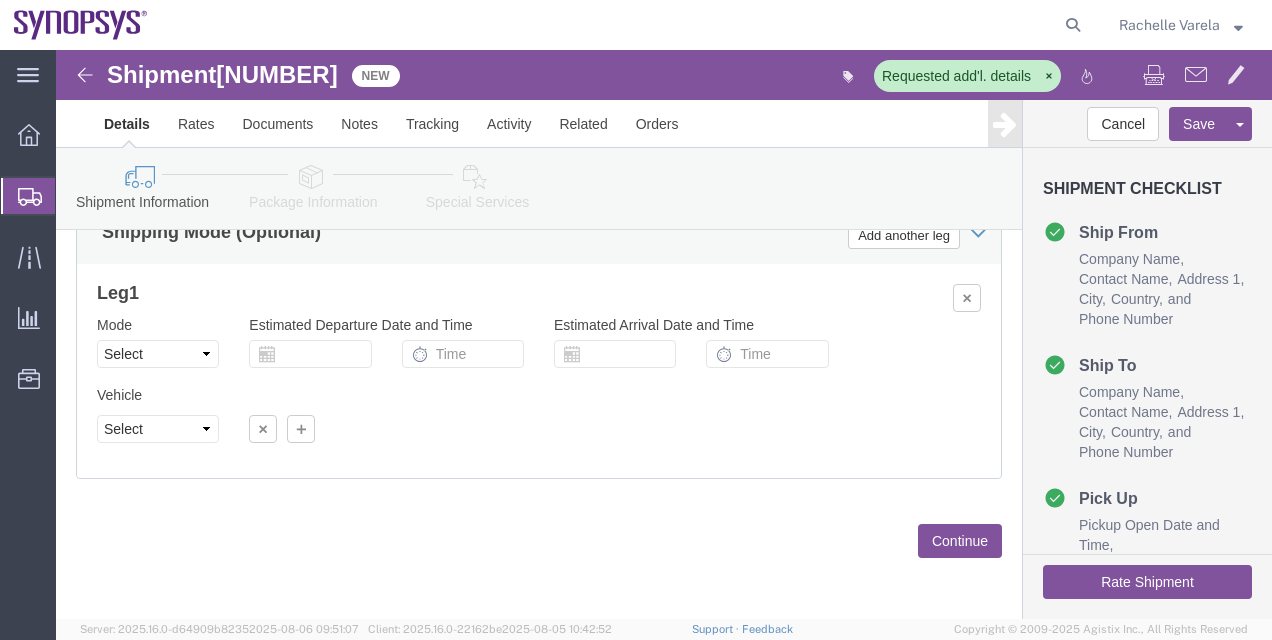 click on "Rate Shipment" 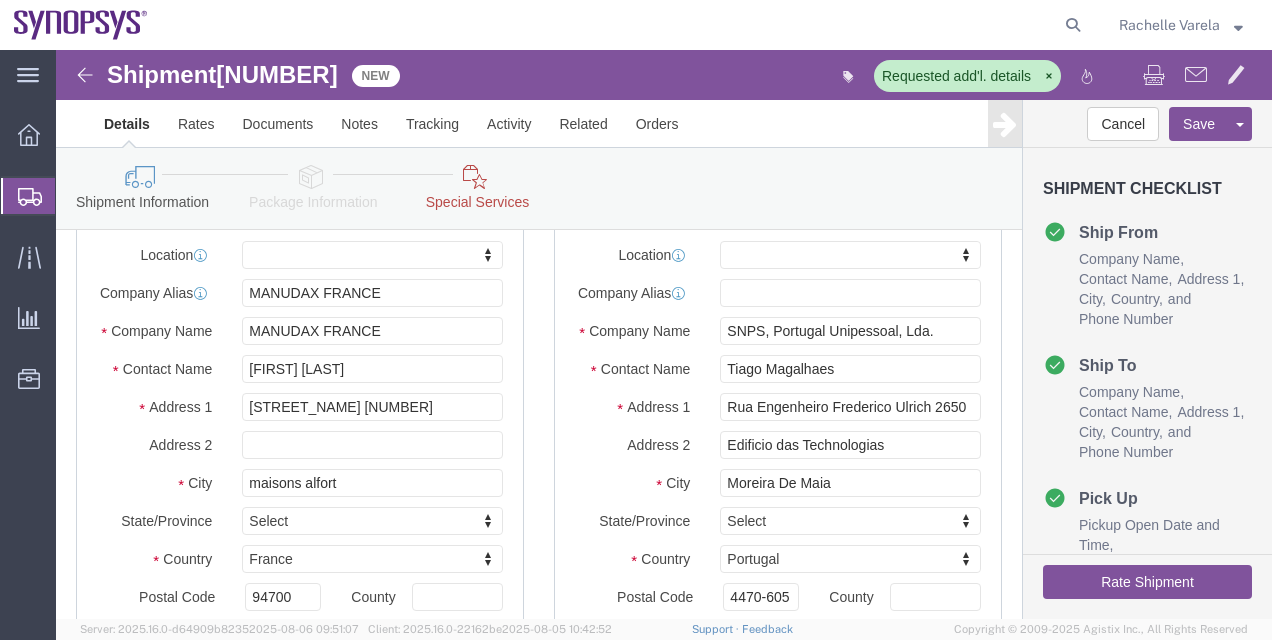 scroll, scrollTop: 0, scrollLeft: 0, axis: both 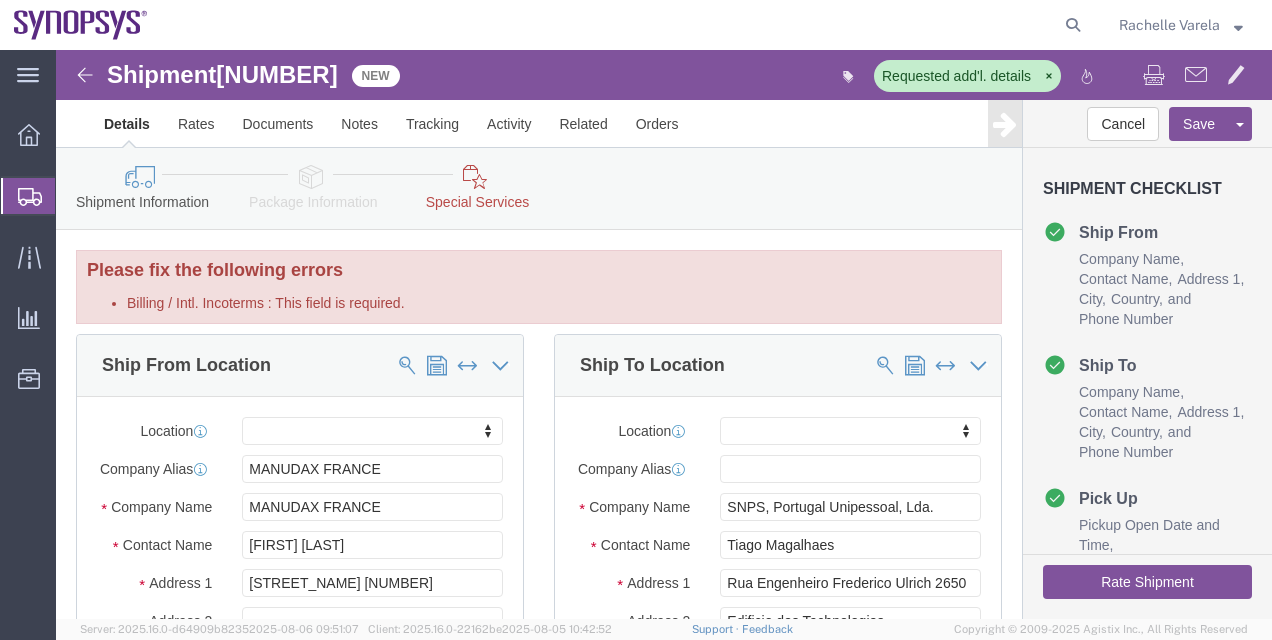 click on "Special Services" 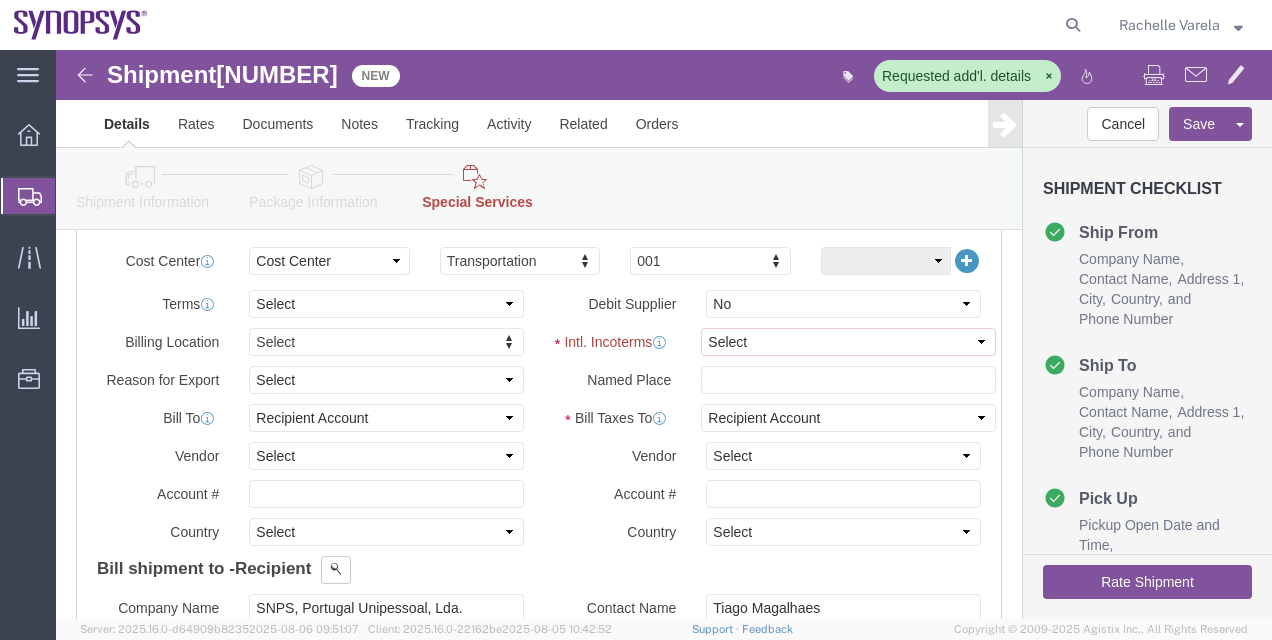 scroll, scrollTop: 1076, scrollLeft: 0, axis: vertical 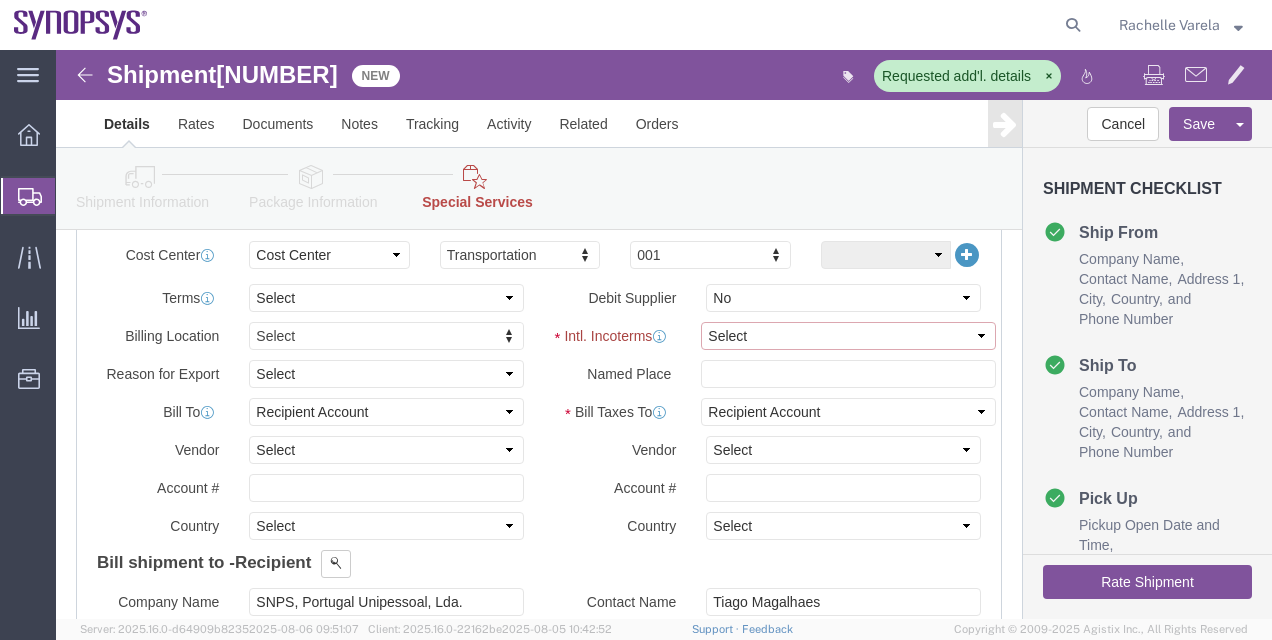 click on "Select Carriage Insurance Paid Carriage Paid To Cost and Freight Cost Insurance Freight Delivered at Place Delivered at Place Unloaded Delivered at Terminal Delivery Duty Paid Ex Works Free Along Ship Free Carrier Free On Board" 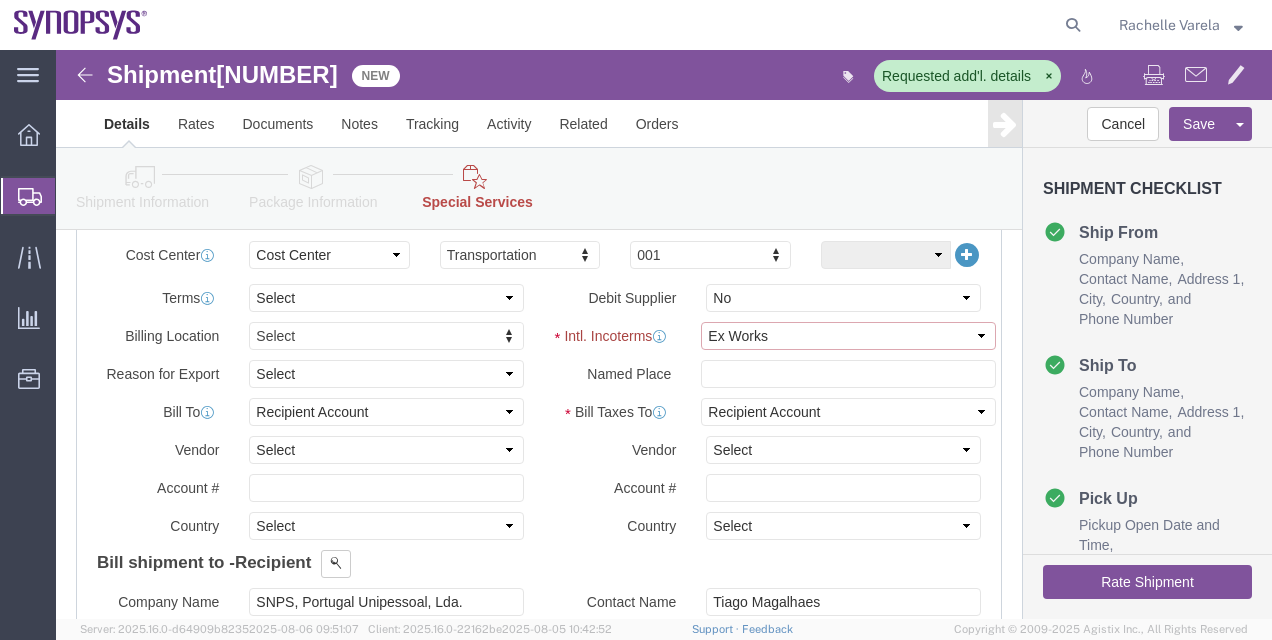 click on "Select Carriage Insurance Paid Carriage Paid To Cost and Freight Cost Insurance Freight Delivered at Place Delivered at Place Unloaded Delivered at Terminal Delivery Duty Paid Ex Works Free Along Ship Free Carrier Free On Board" 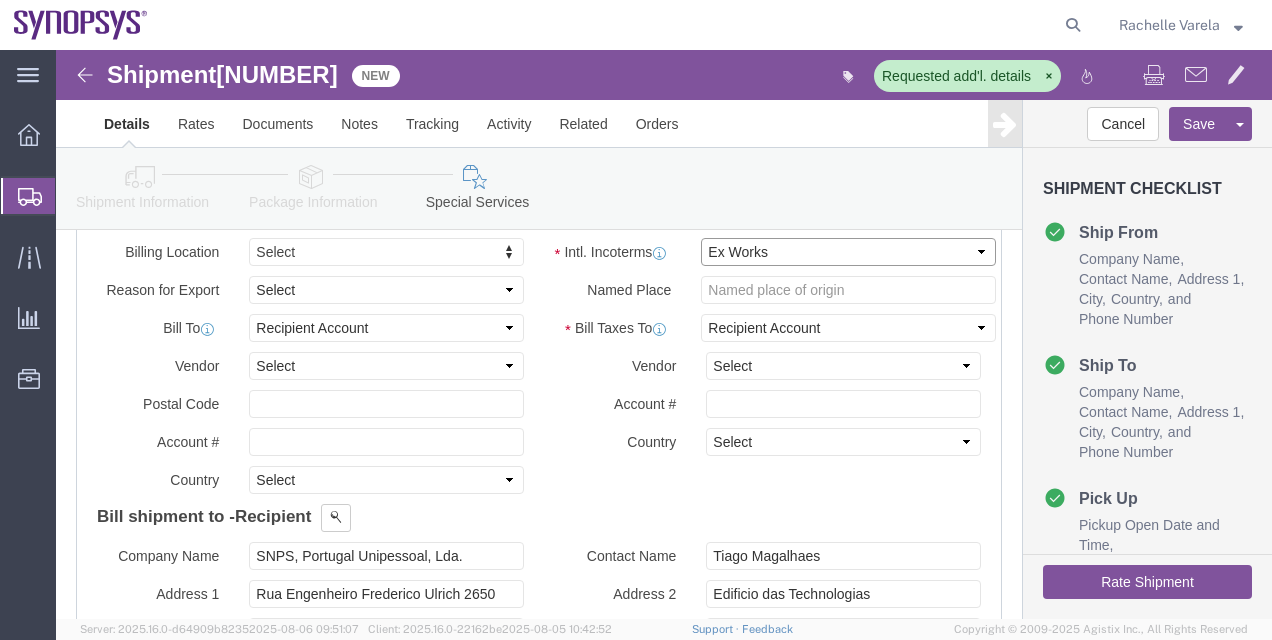 scroll, scrollTop: 992, scrollLeft: 0, axis: vertical 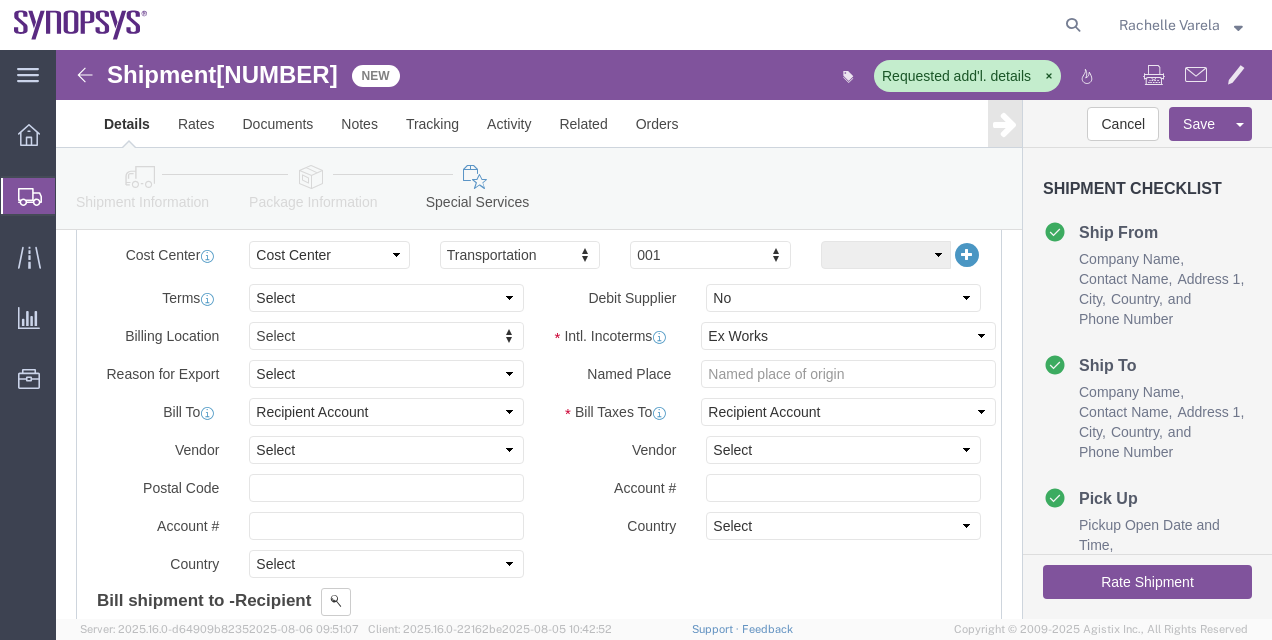 click on "Rate Shipment" 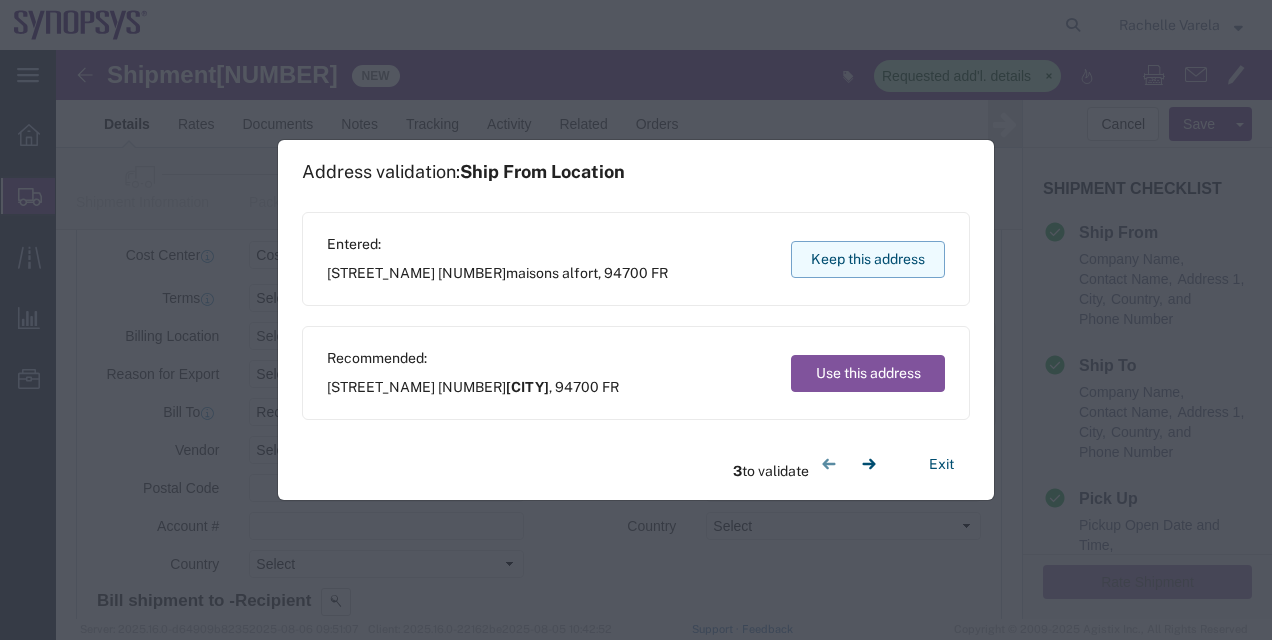 click on "Keep this address" 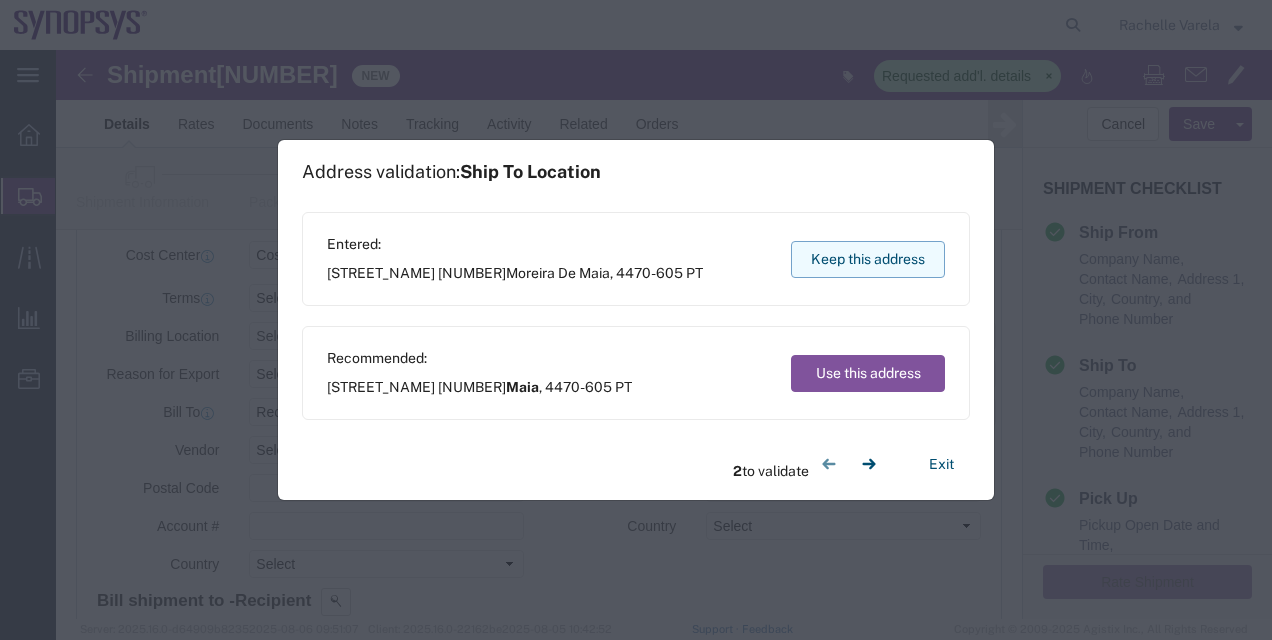 click on "Keep this address" 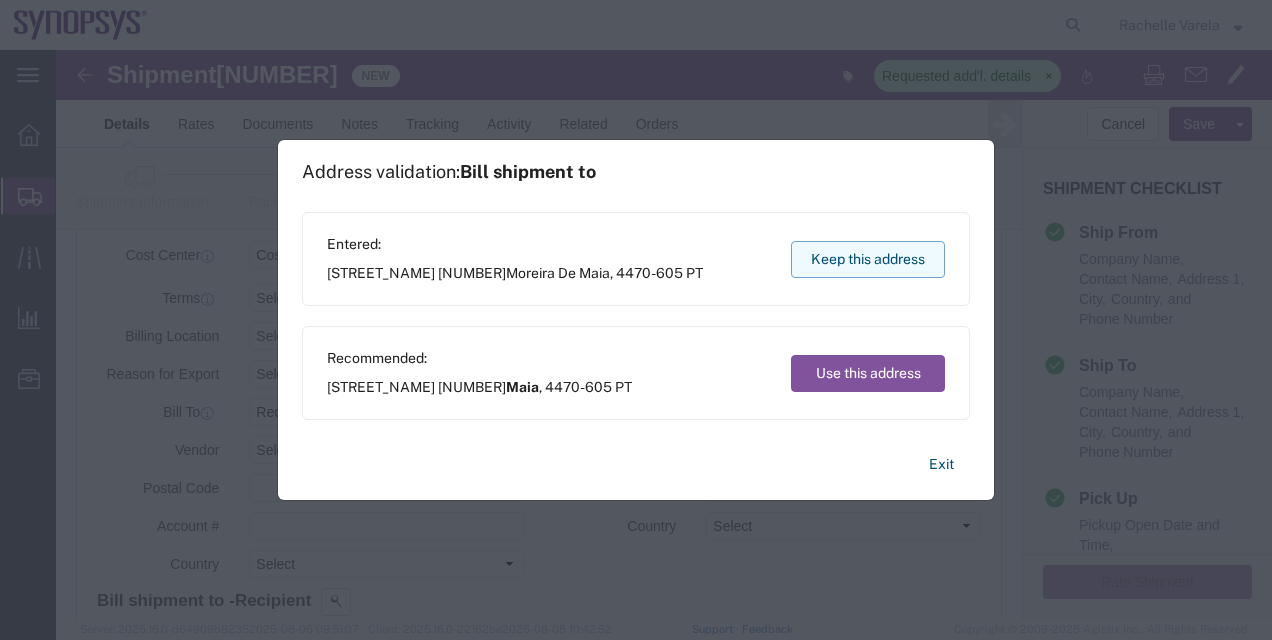 click on "Keep this address" 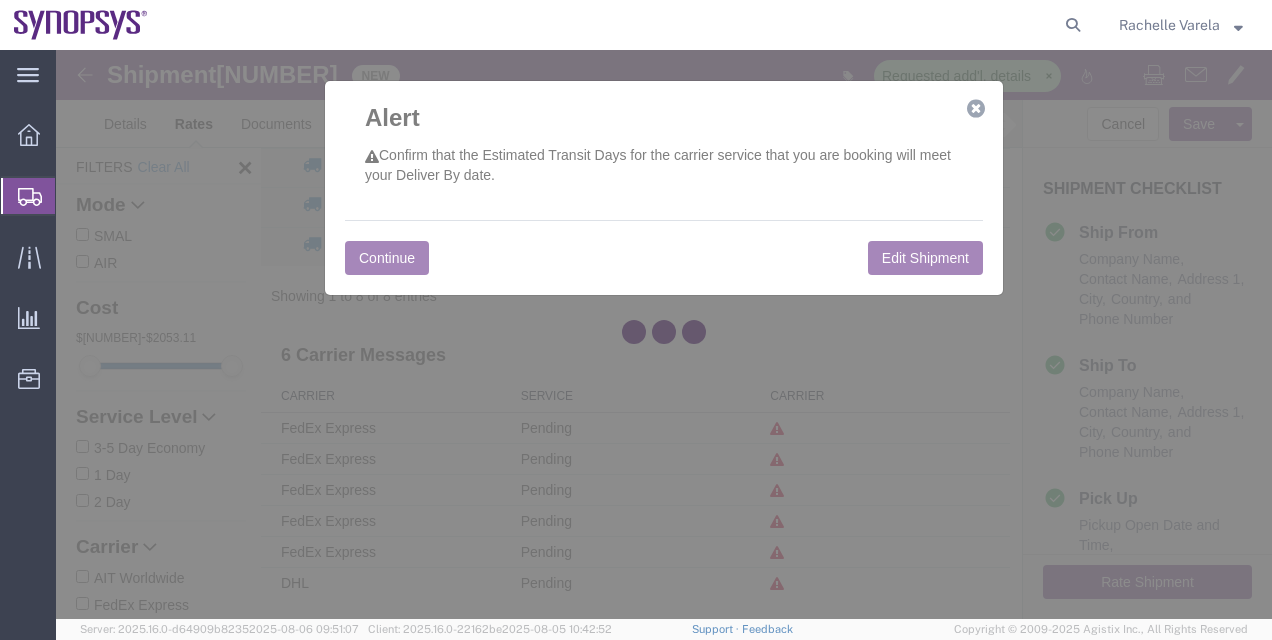 scroll, scrollTop: 268, scrollLeft: 0, axis: vertical 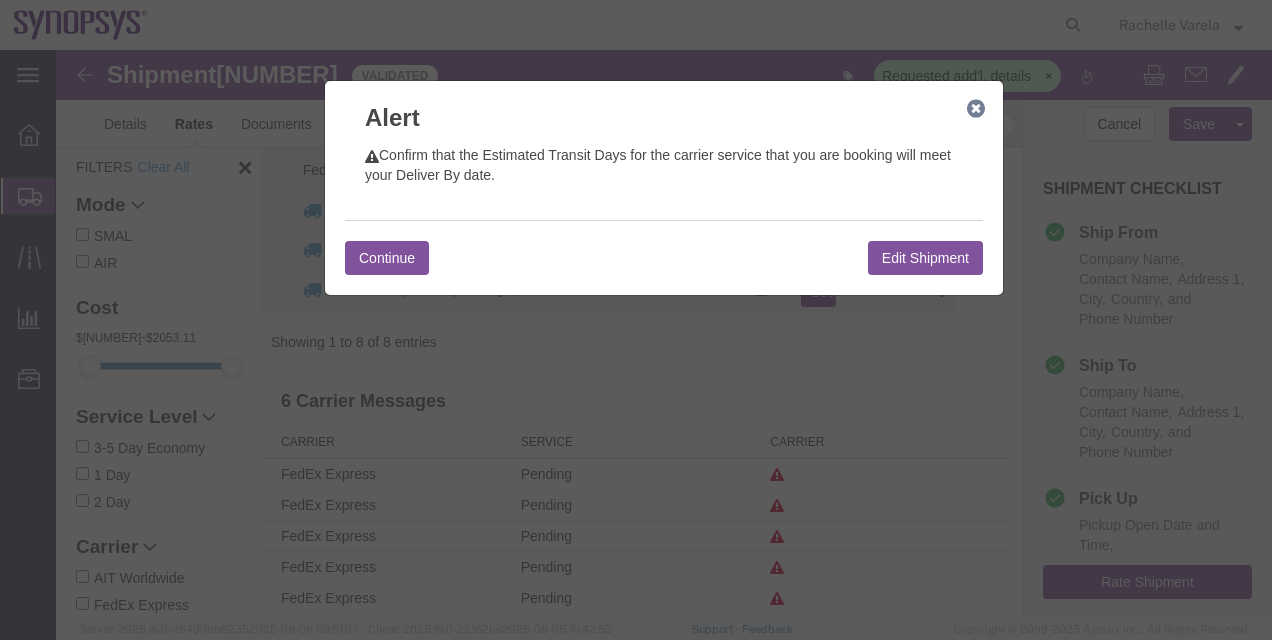 click at bounding box center (975, 108) 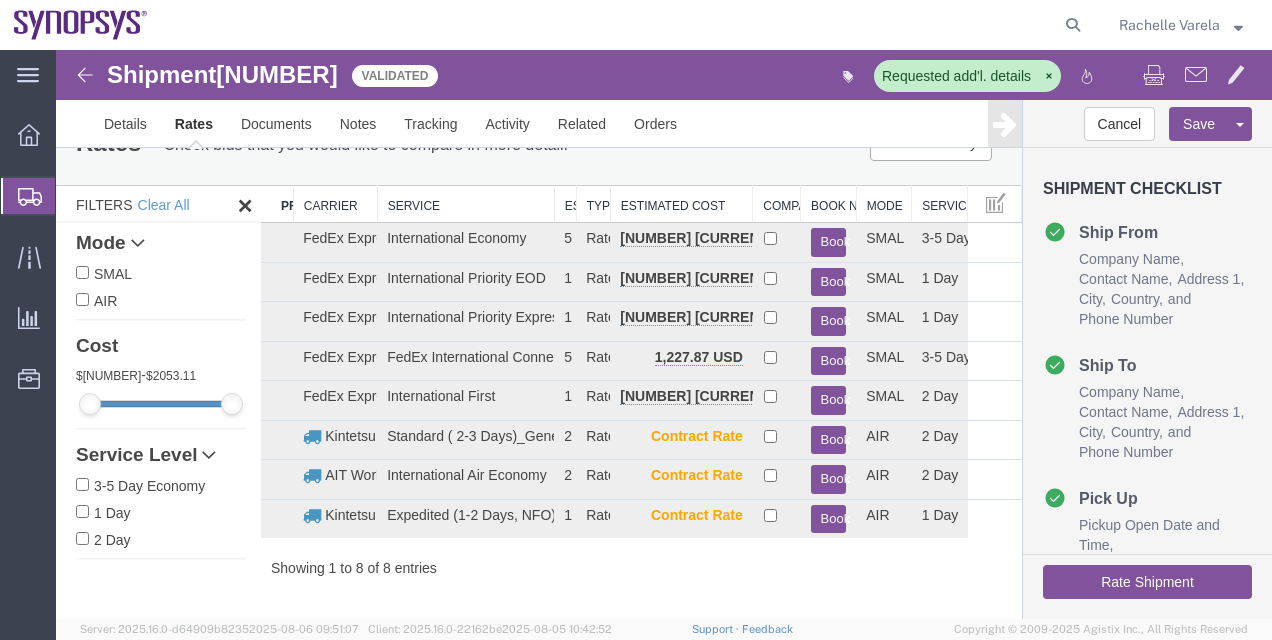 scroll, scrollTop: 24, scrollLeft: 0, axis: vertical 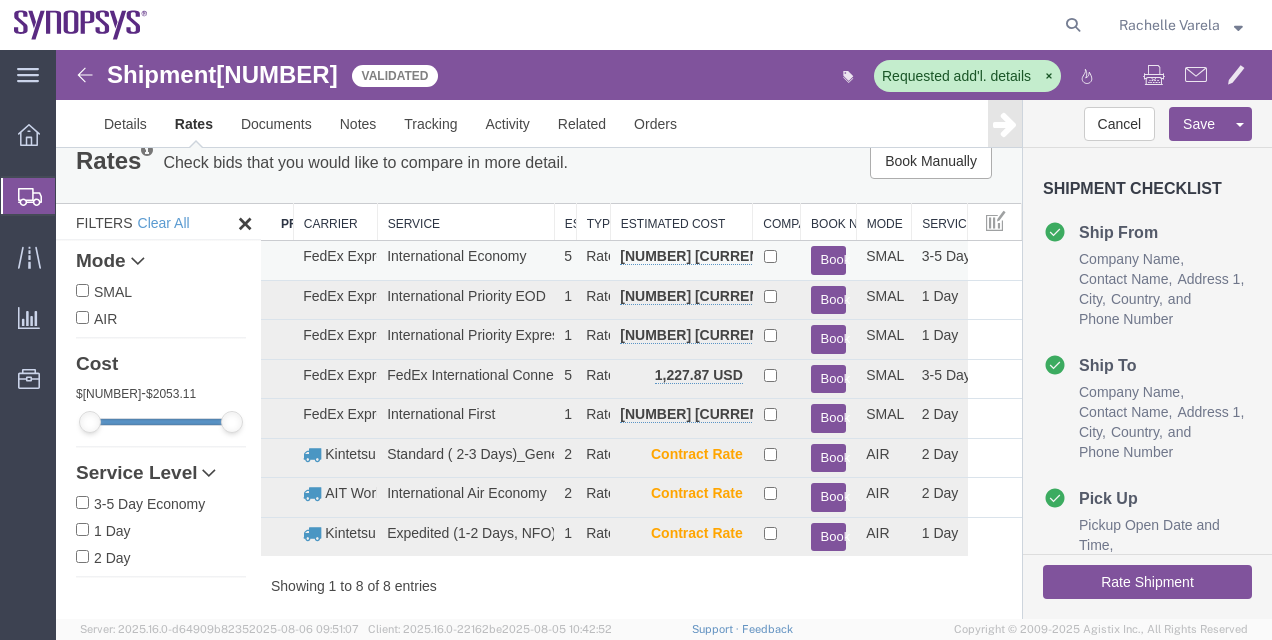 click on "Book" at bounding box center [829, 260] 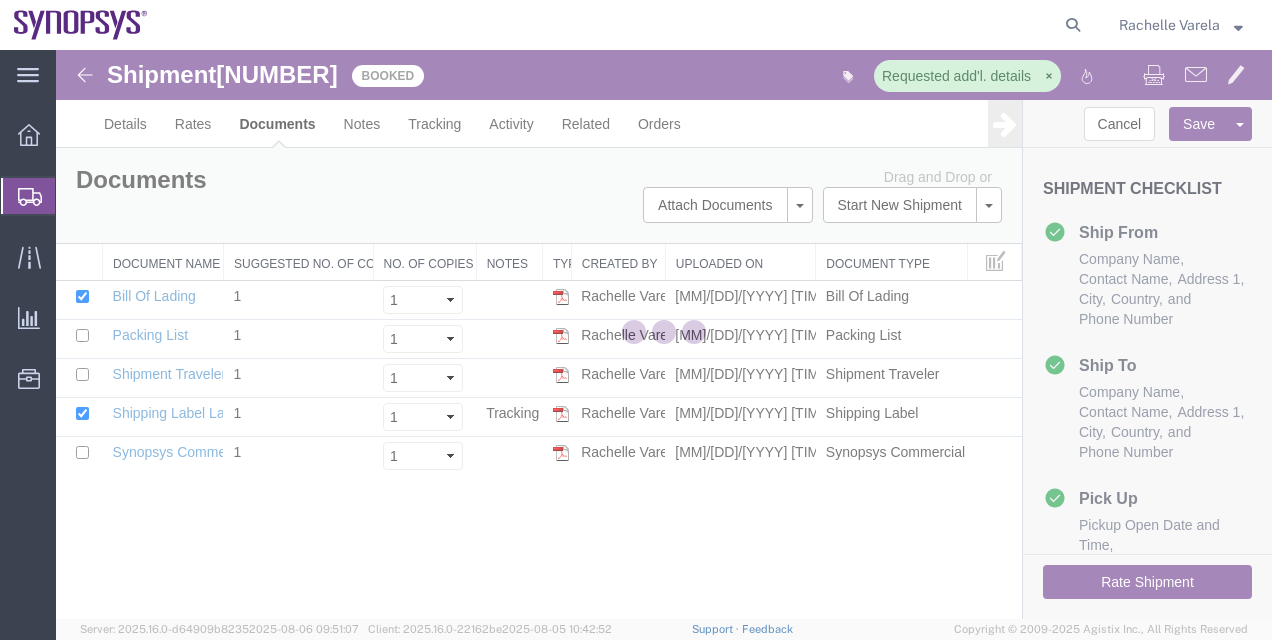 scroll, scrollTop: 0, scrollLeft: 0, axis: both 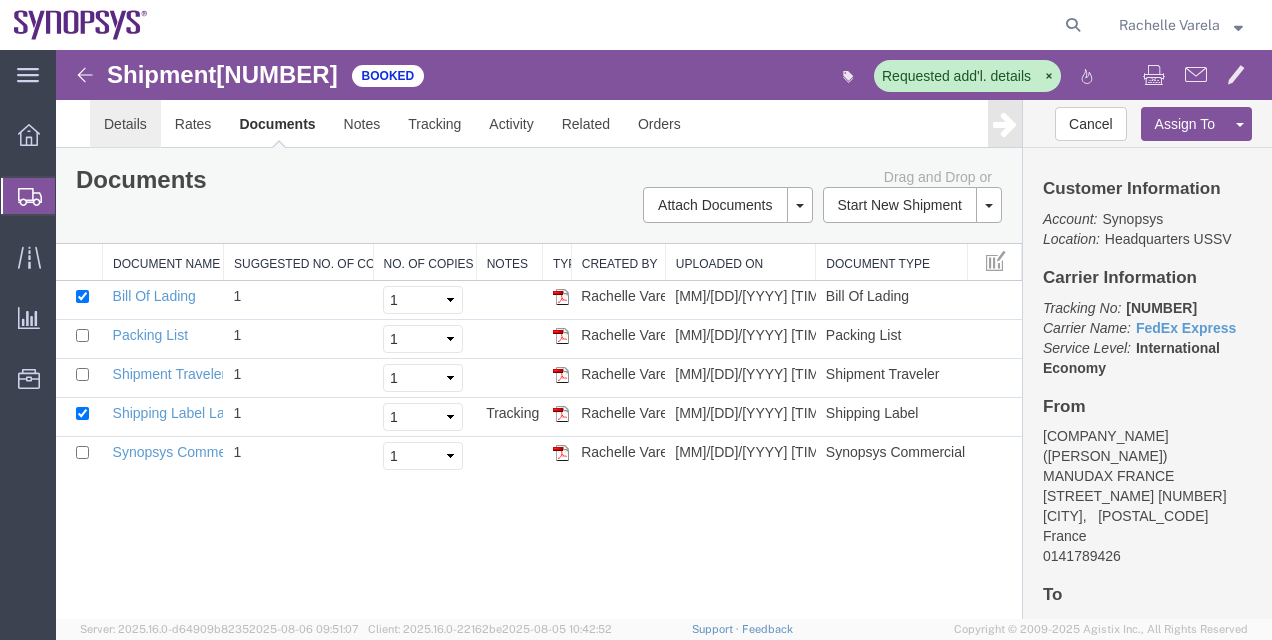 click on "Details" at bounding box center (125, 124) 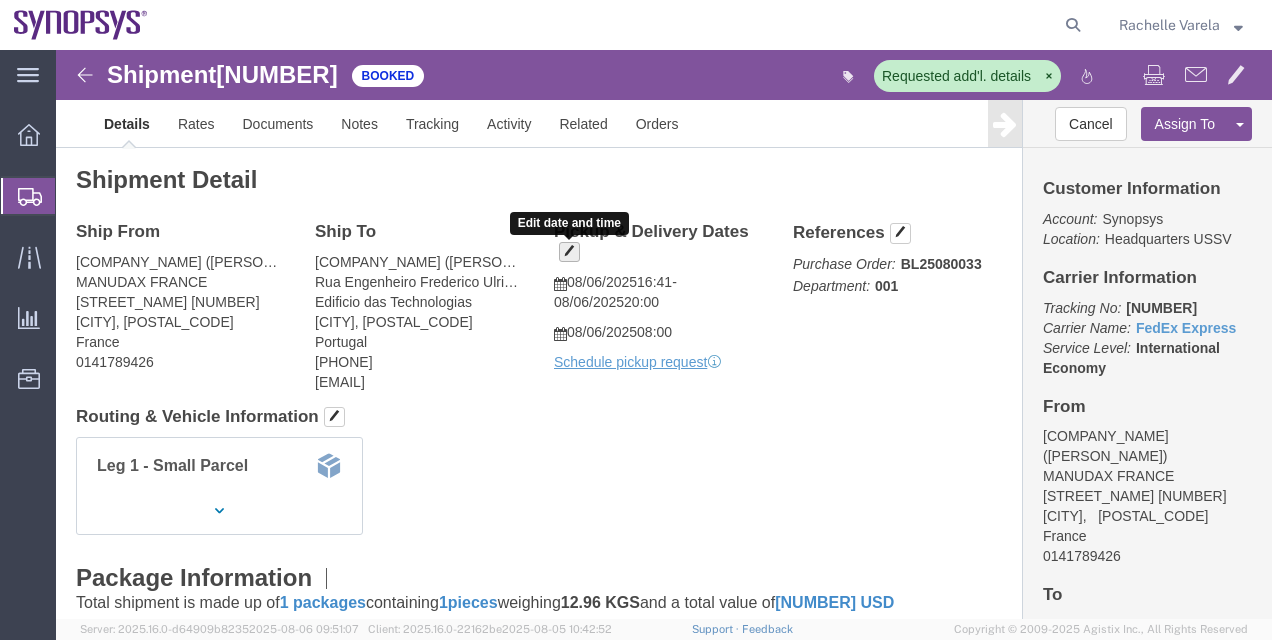 click 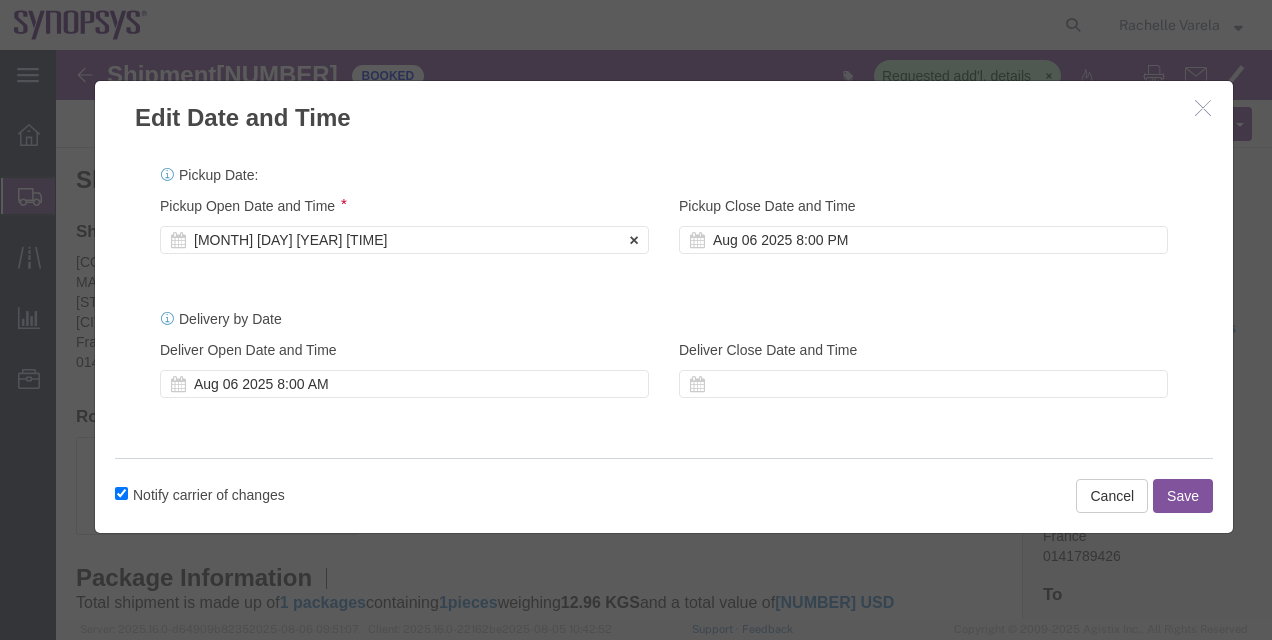 click on "Aug 06 2025 4:41 PM" 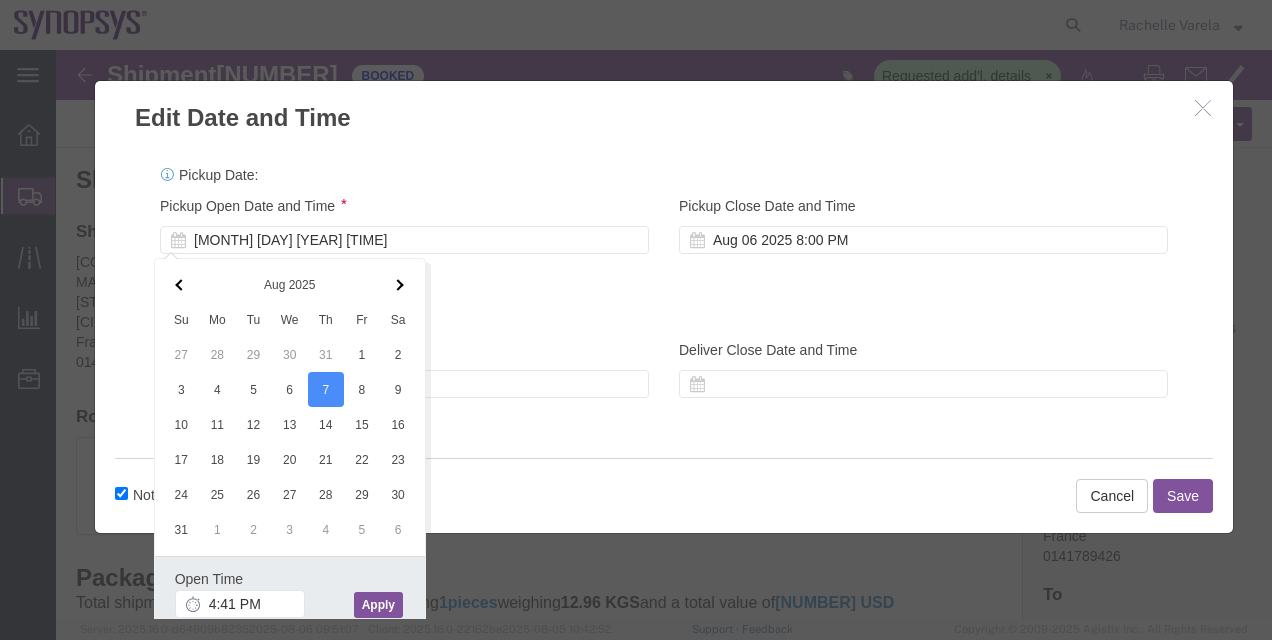 click on "Apply" 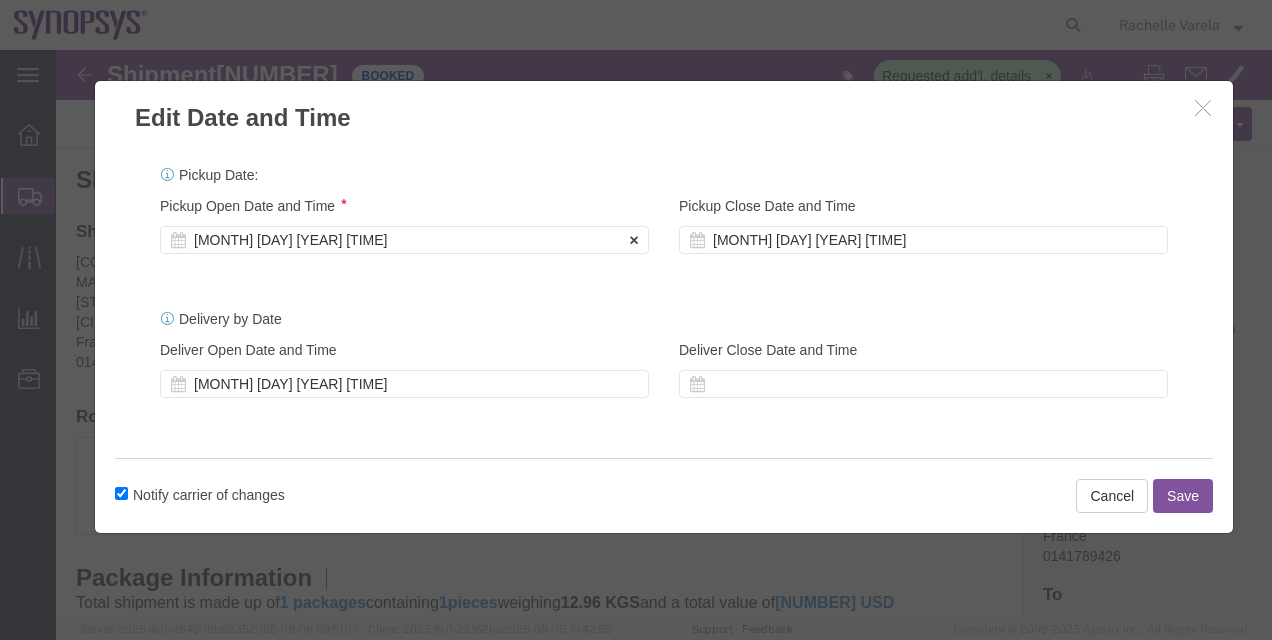 click on "Aug 07 2025 4:41 PM" 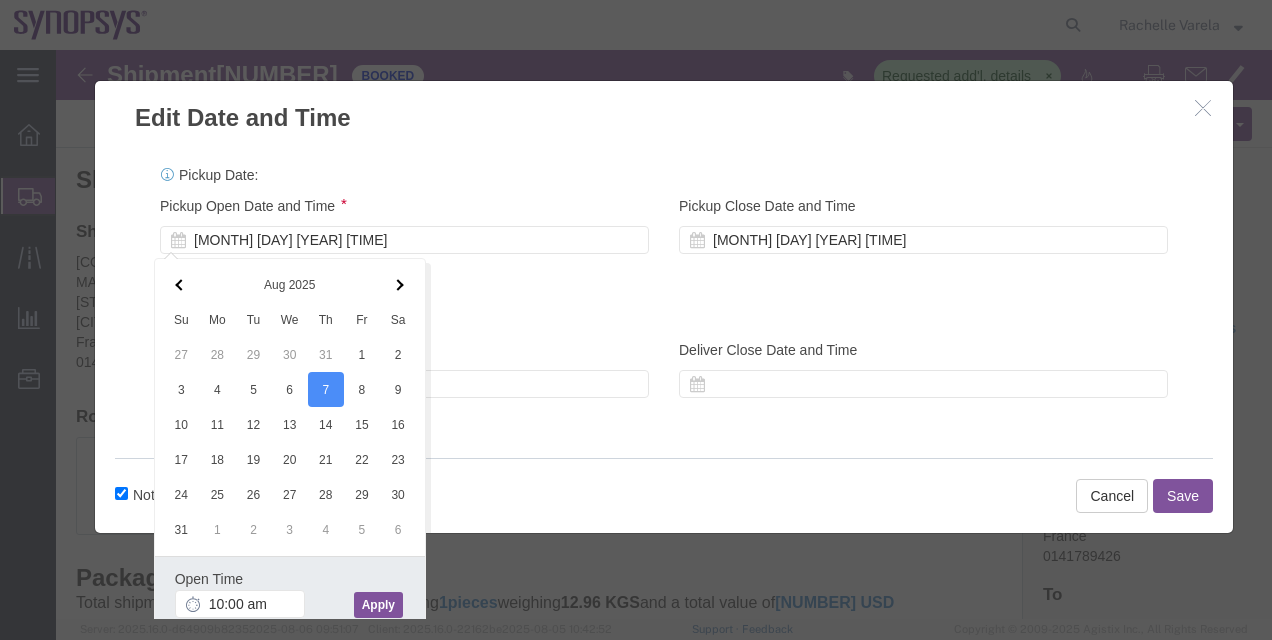 type on "10:00 AM" 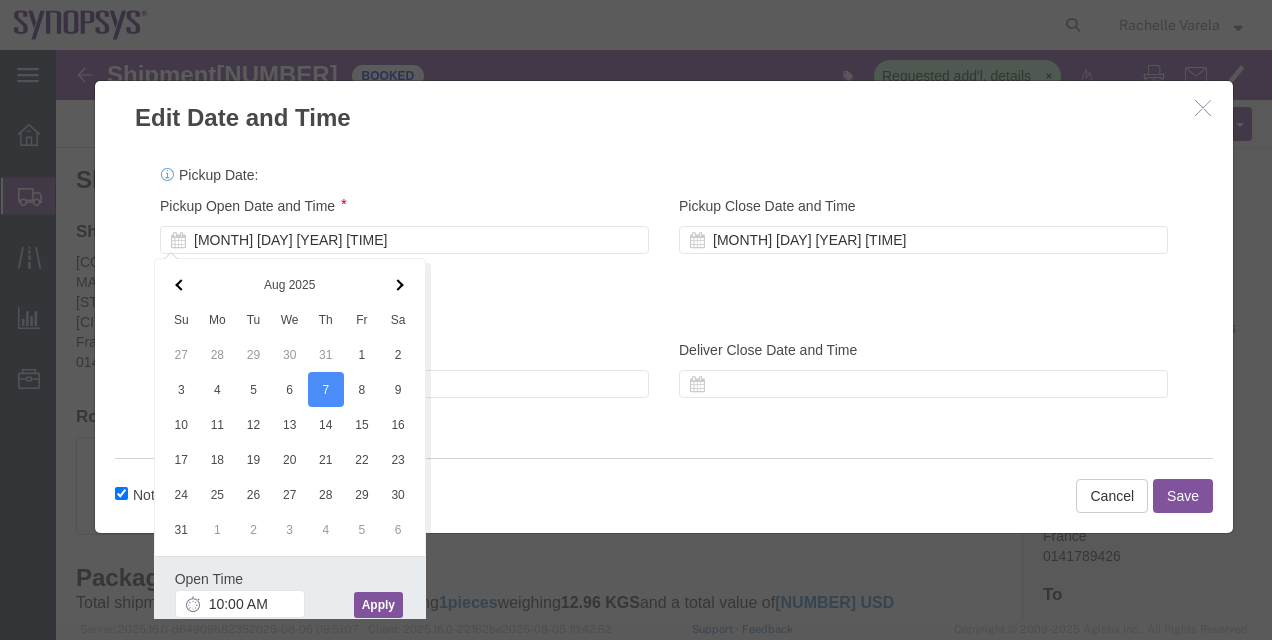 click on "Apply" 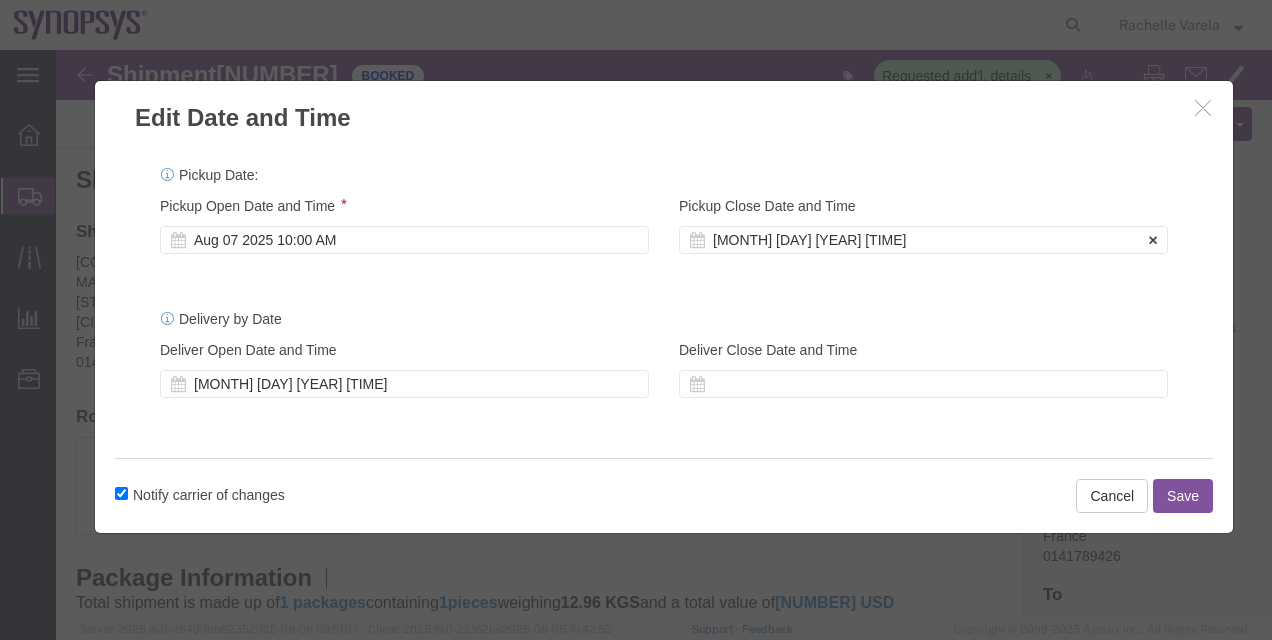 click on "Aug 07 2025 5:41 PM" 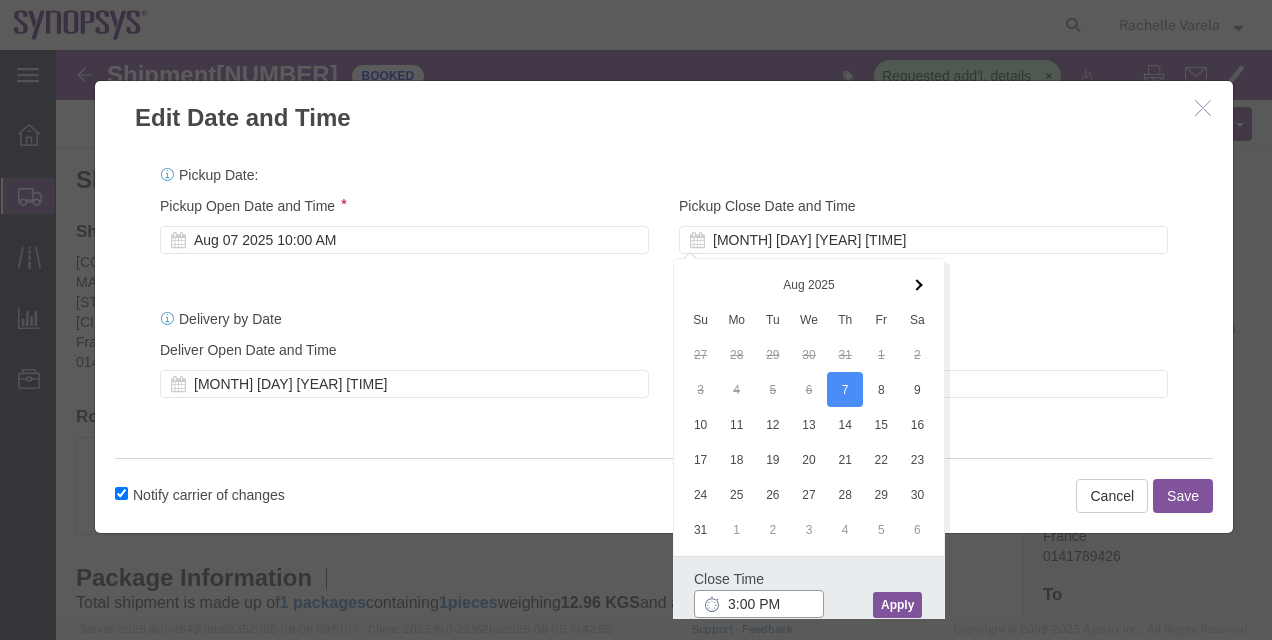 type on "3:00 PM" 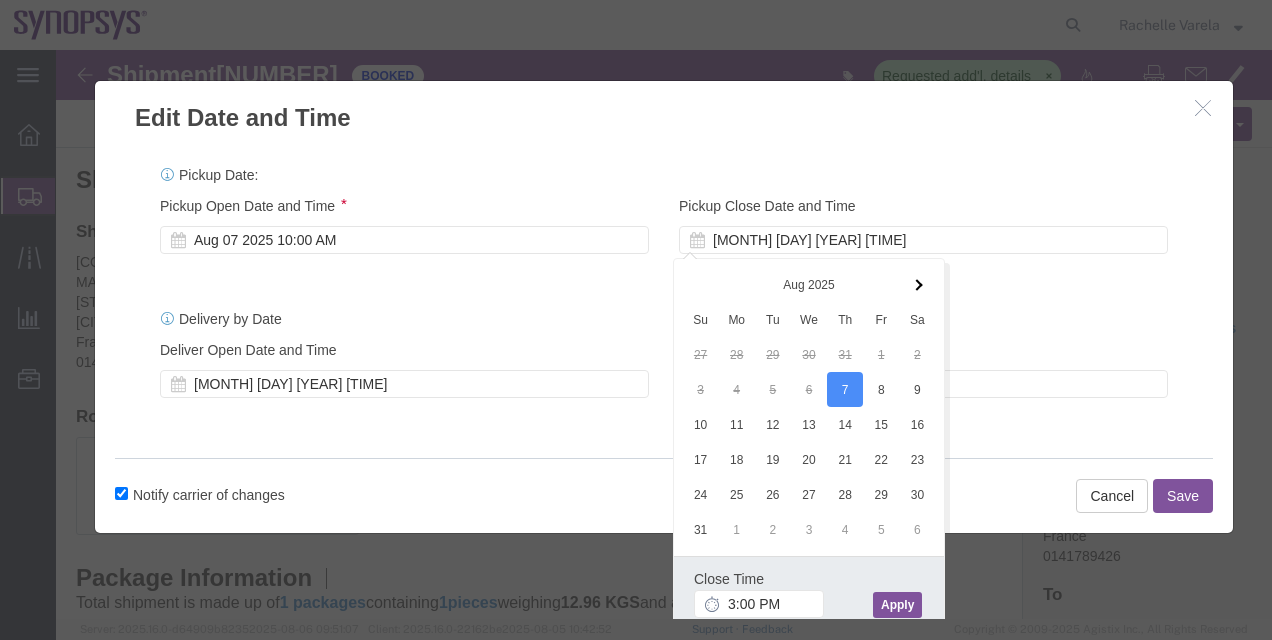 click on "Apply" 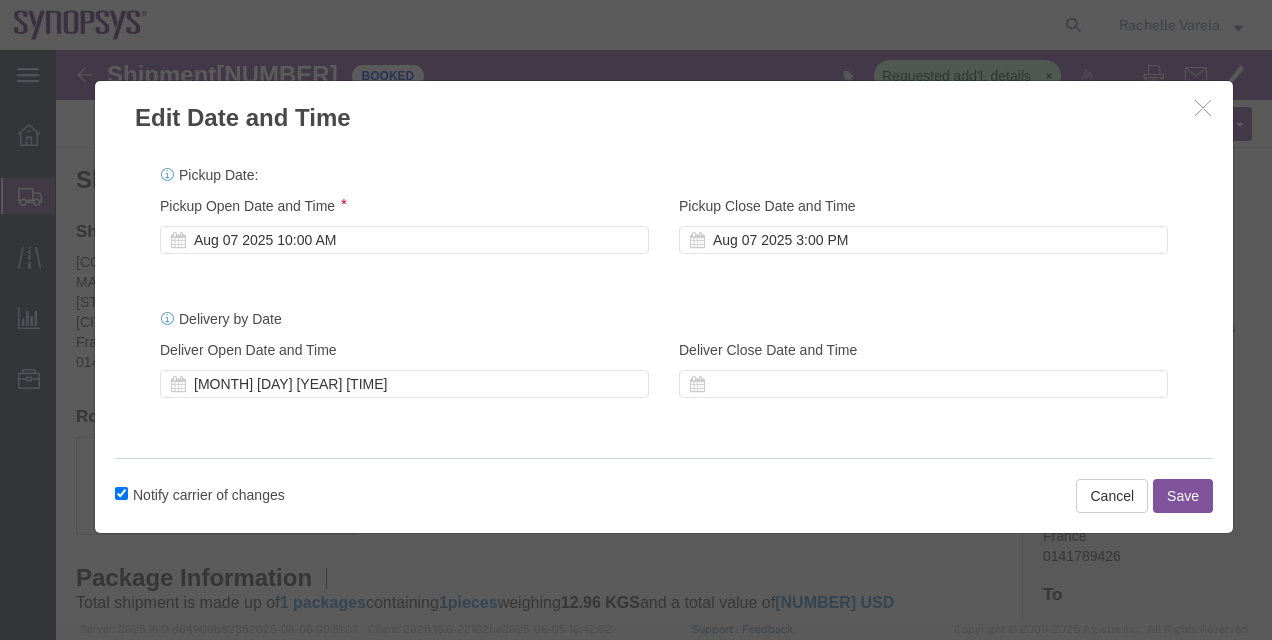 click on "Save" 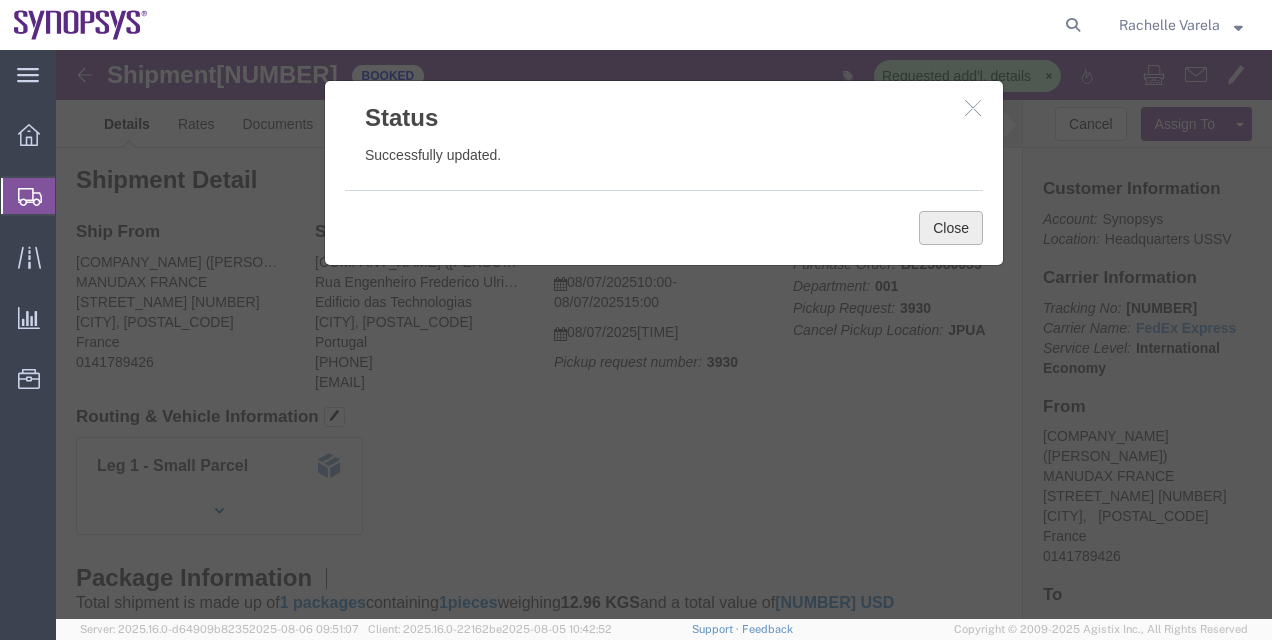 click on "Close" 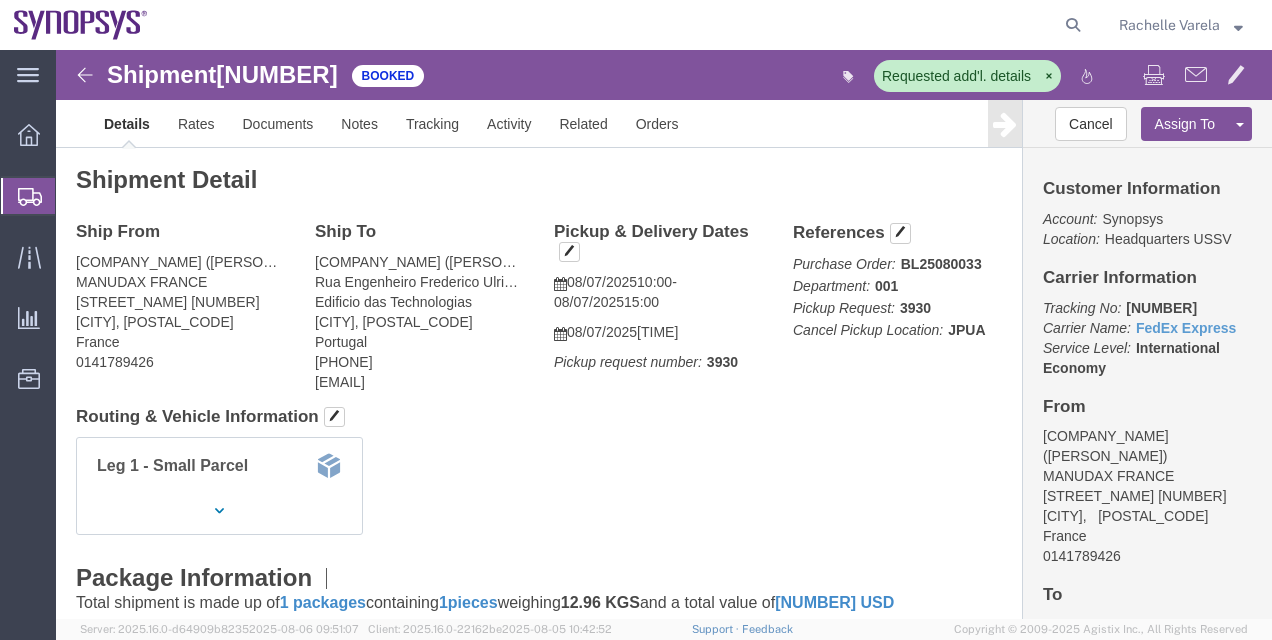 click 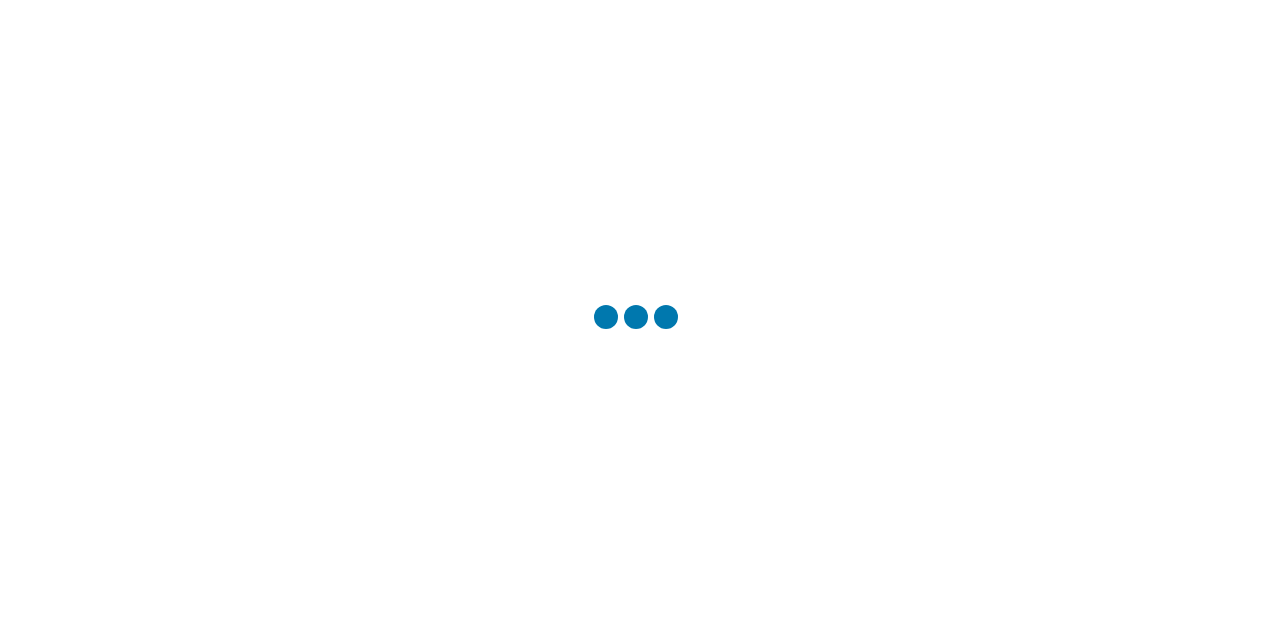 scroll, scrollTop: 0, scrollLeft: 0, axis: both 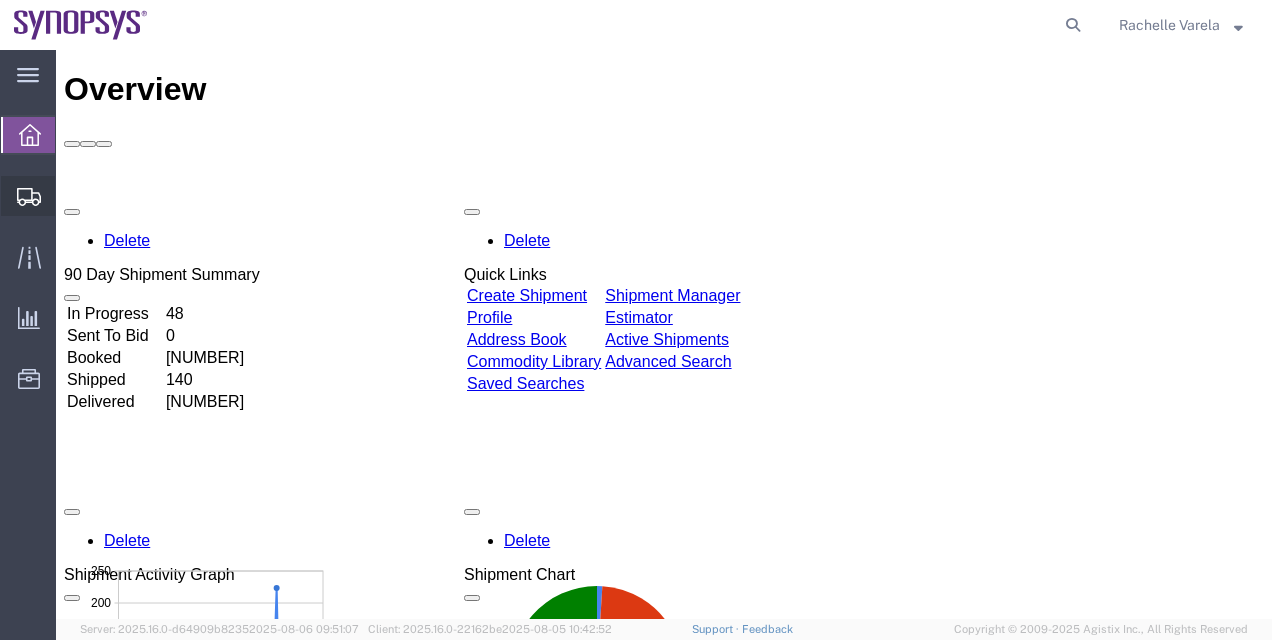 click on "Shipment Manager" 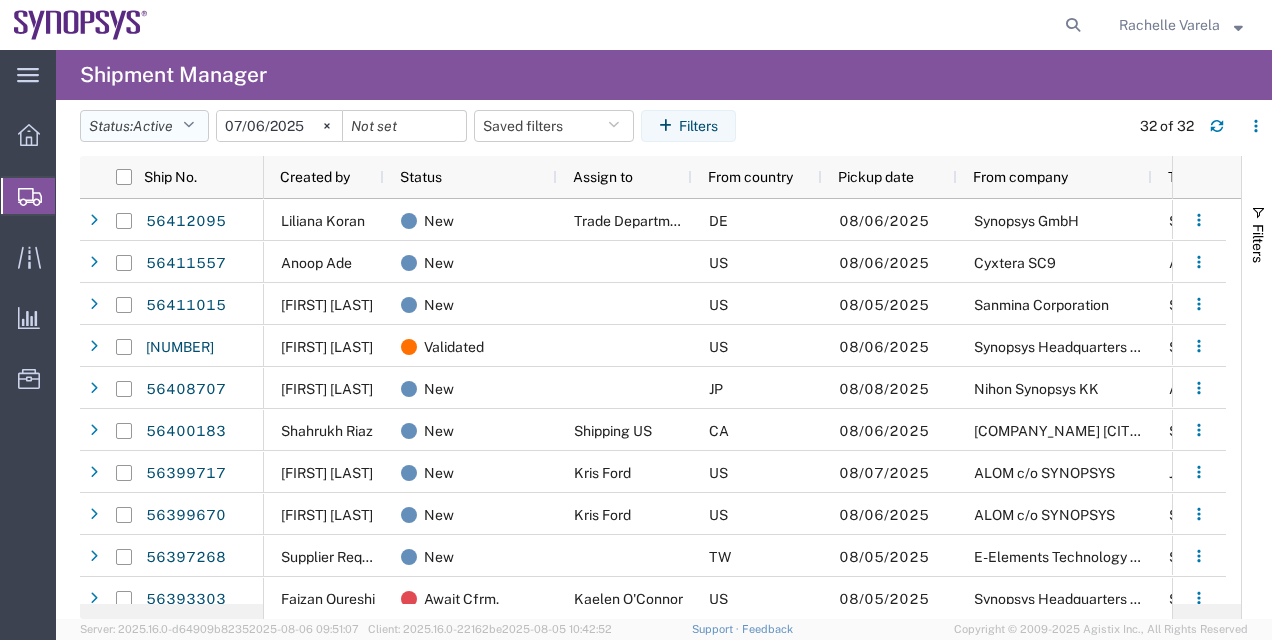 click on "Active" 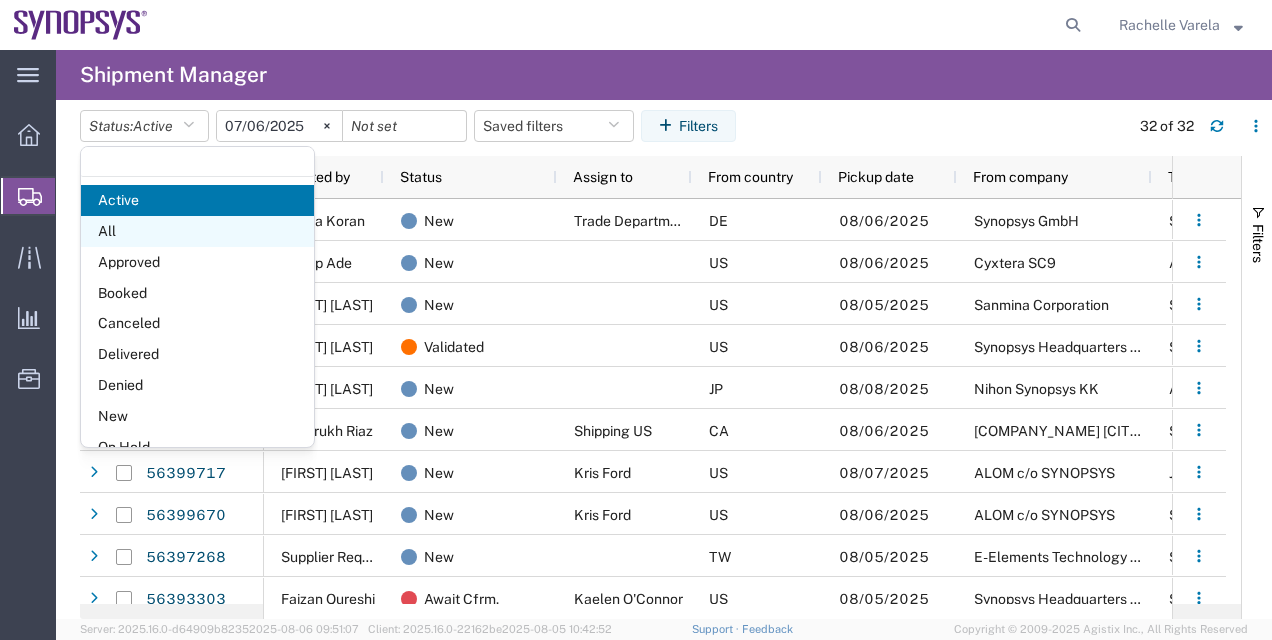 click on "All" 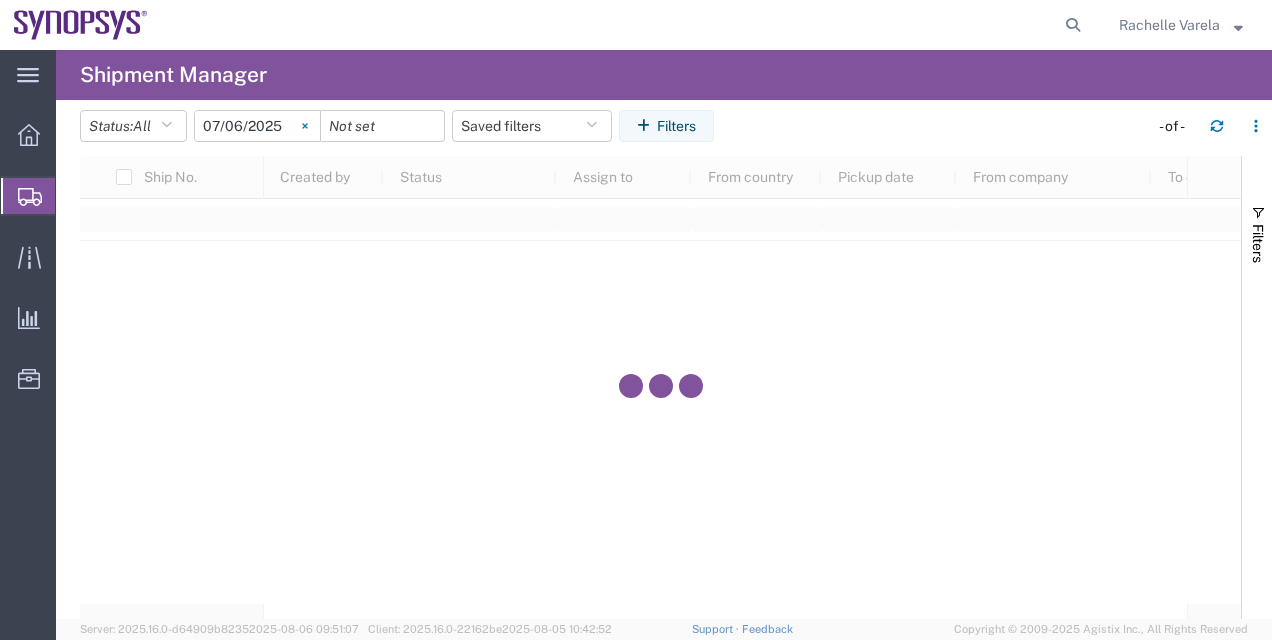 click at bounding box center [305, 126] 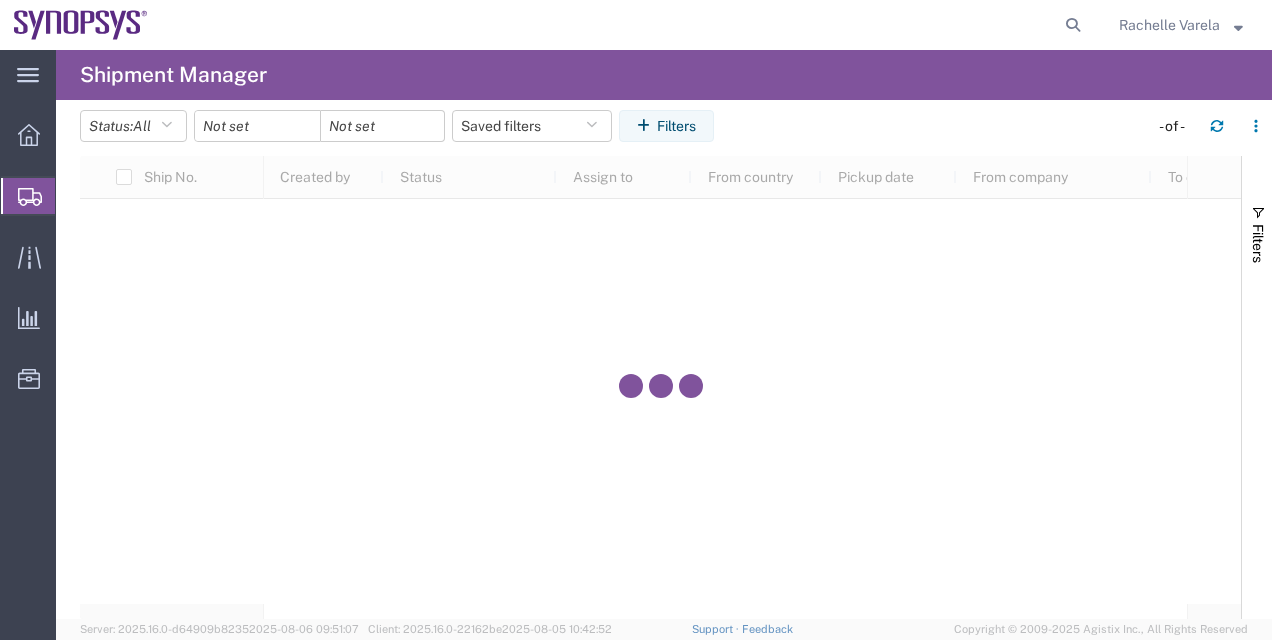 type 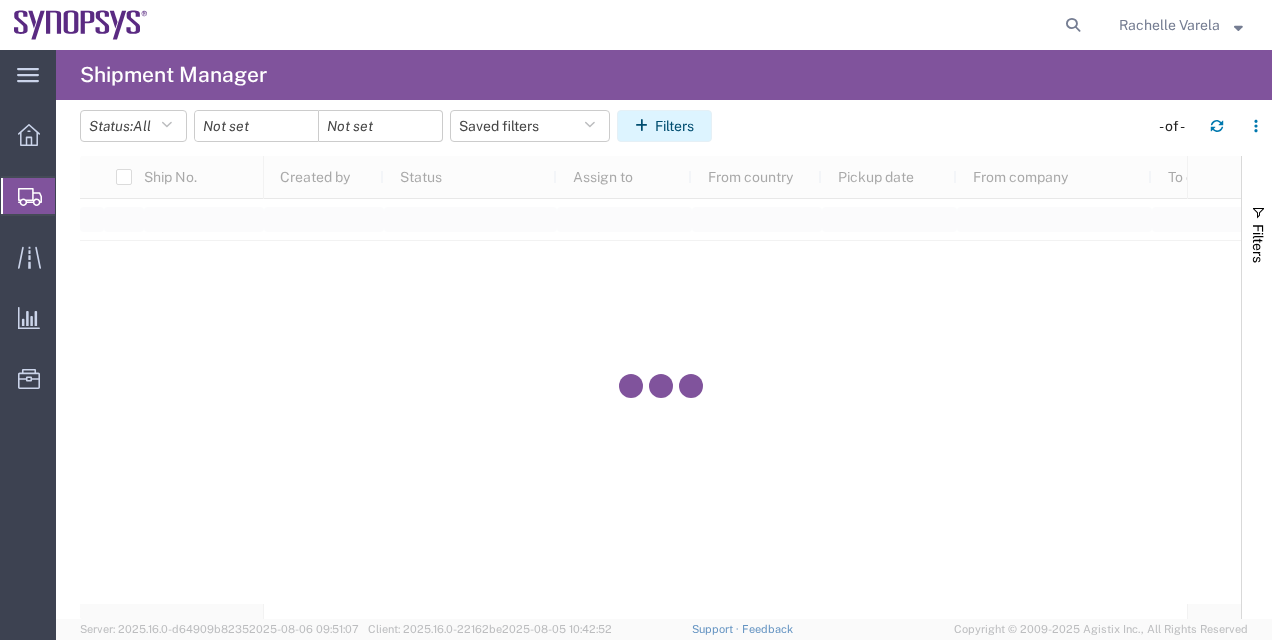 click on "Filters" 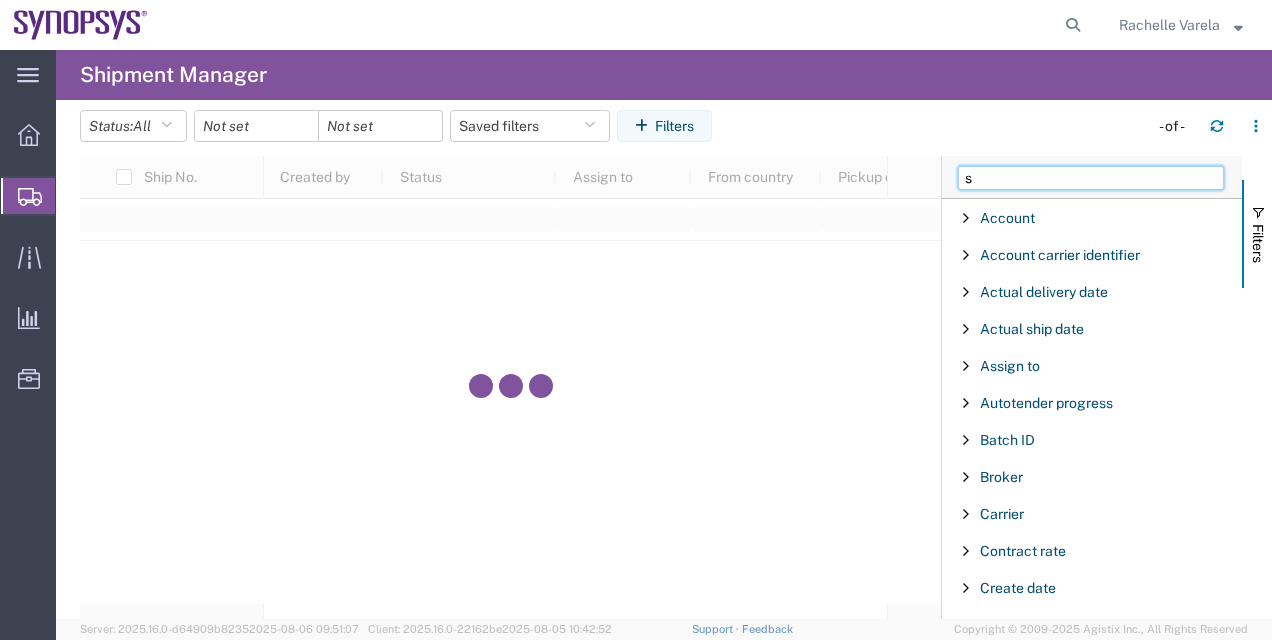click on "s" at bounding box center (1091, 178) 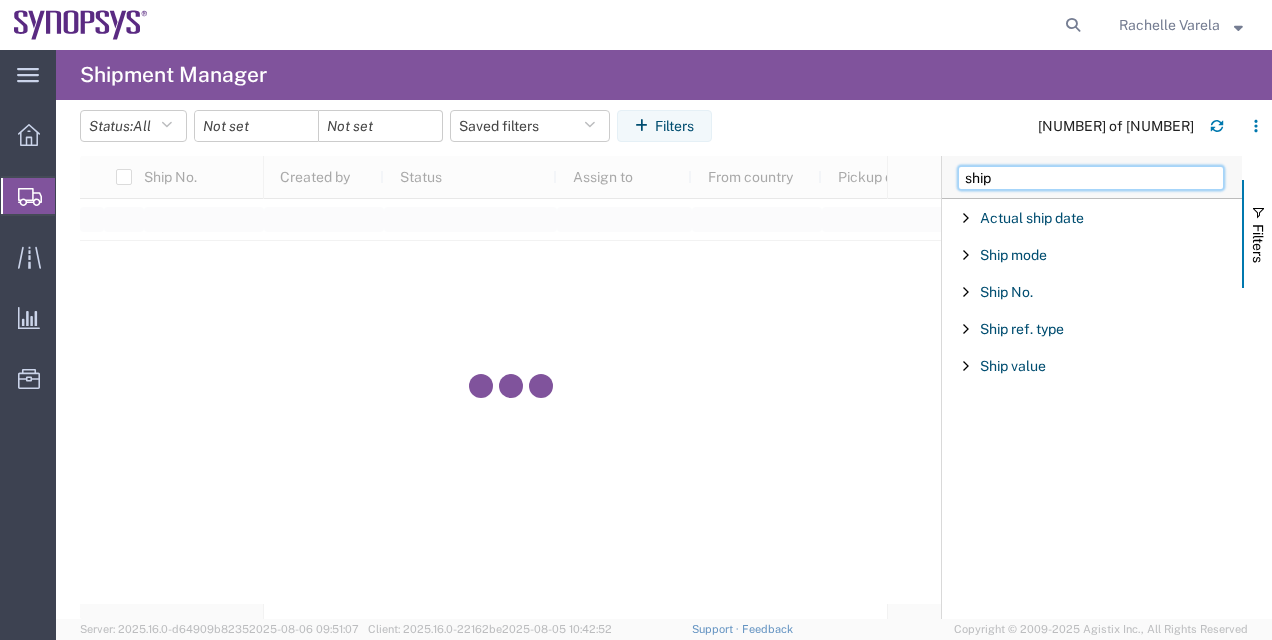 type on "ship" 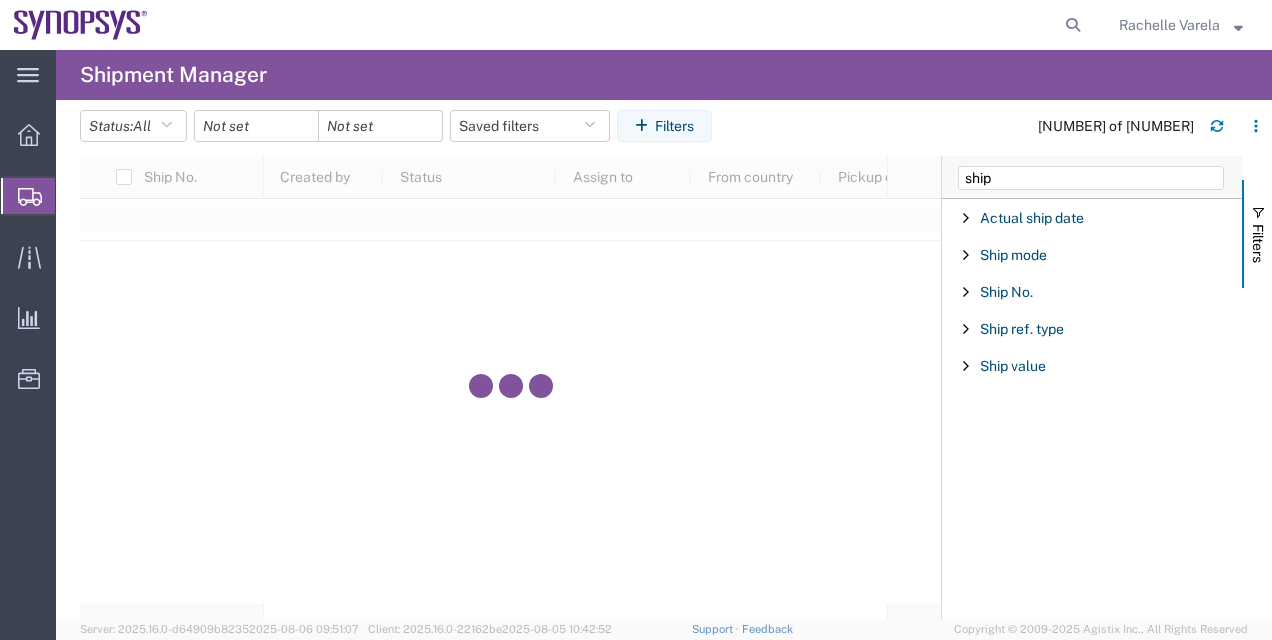 click on "Ship No." at bounding box center [1092, 292] 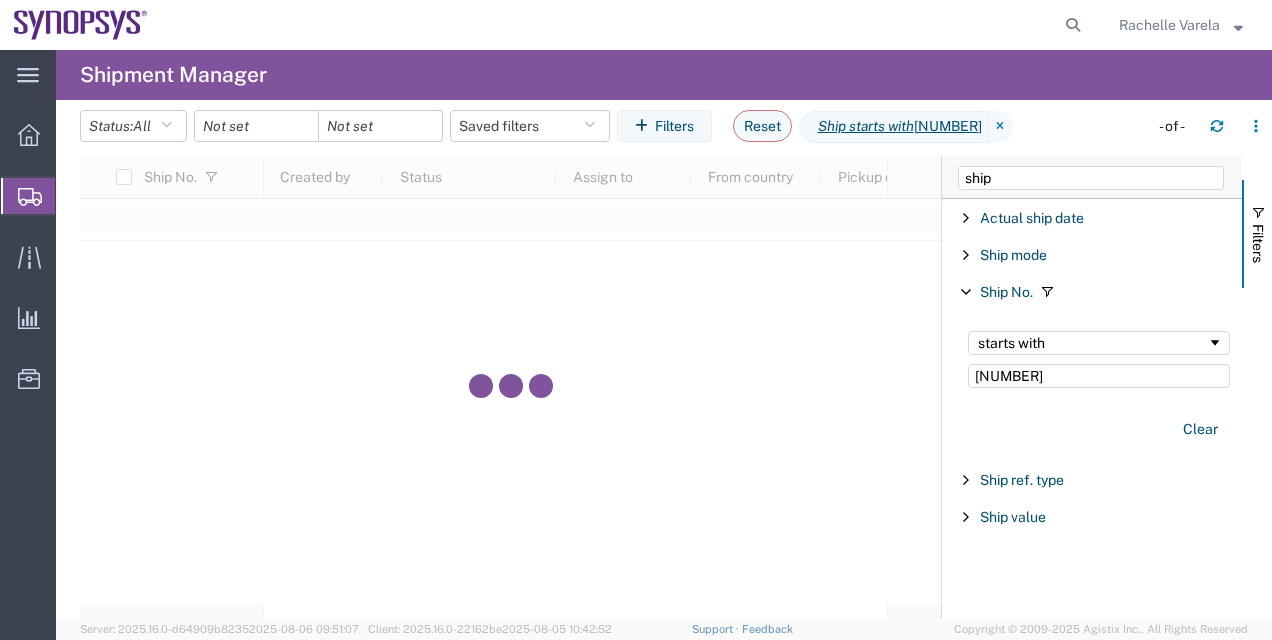 type on "56383563" 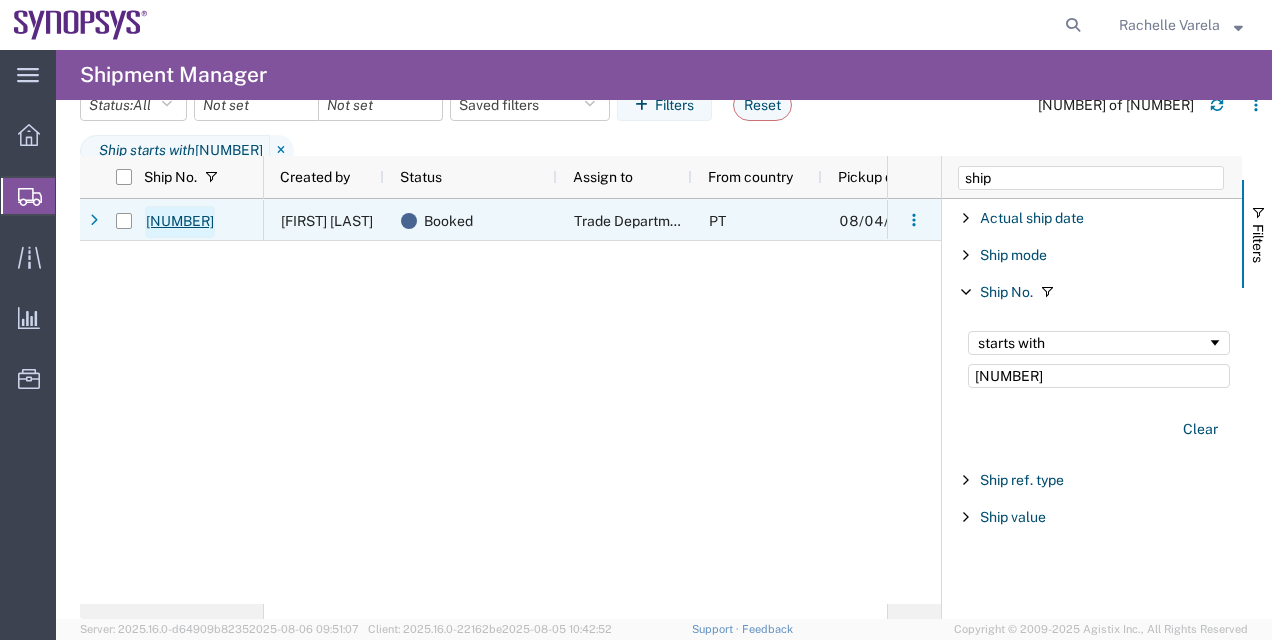 click on "[NUMBER]" 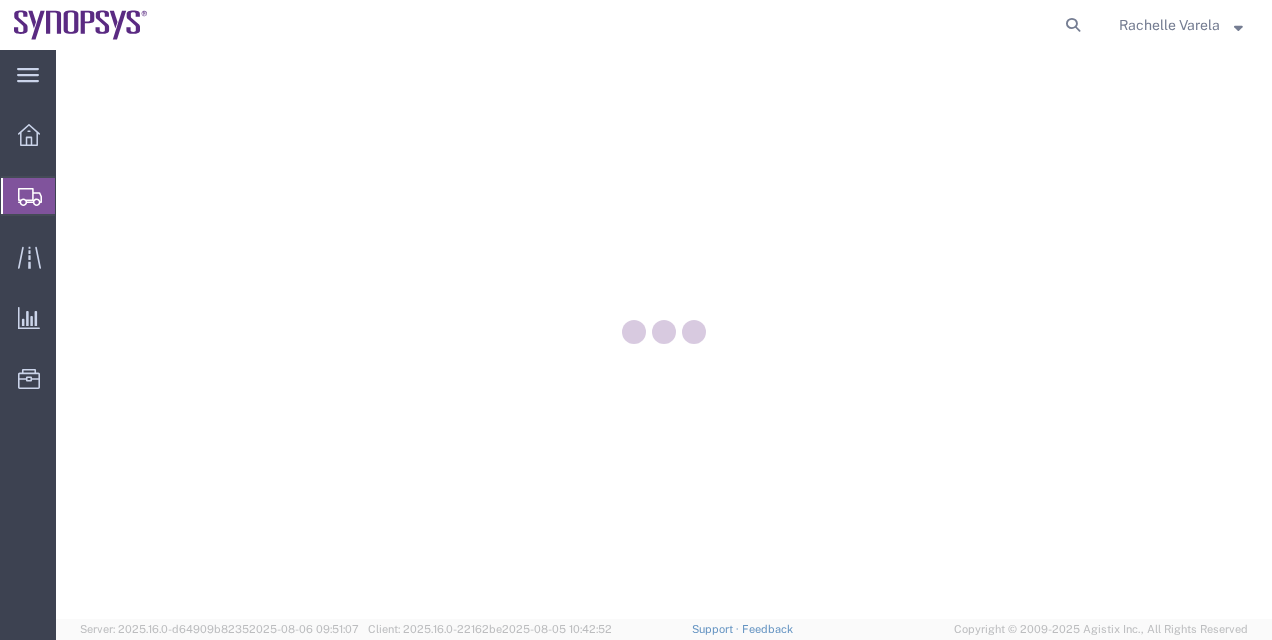 scroll, scrollTop: 0, scrollLeft: 0, axis: both 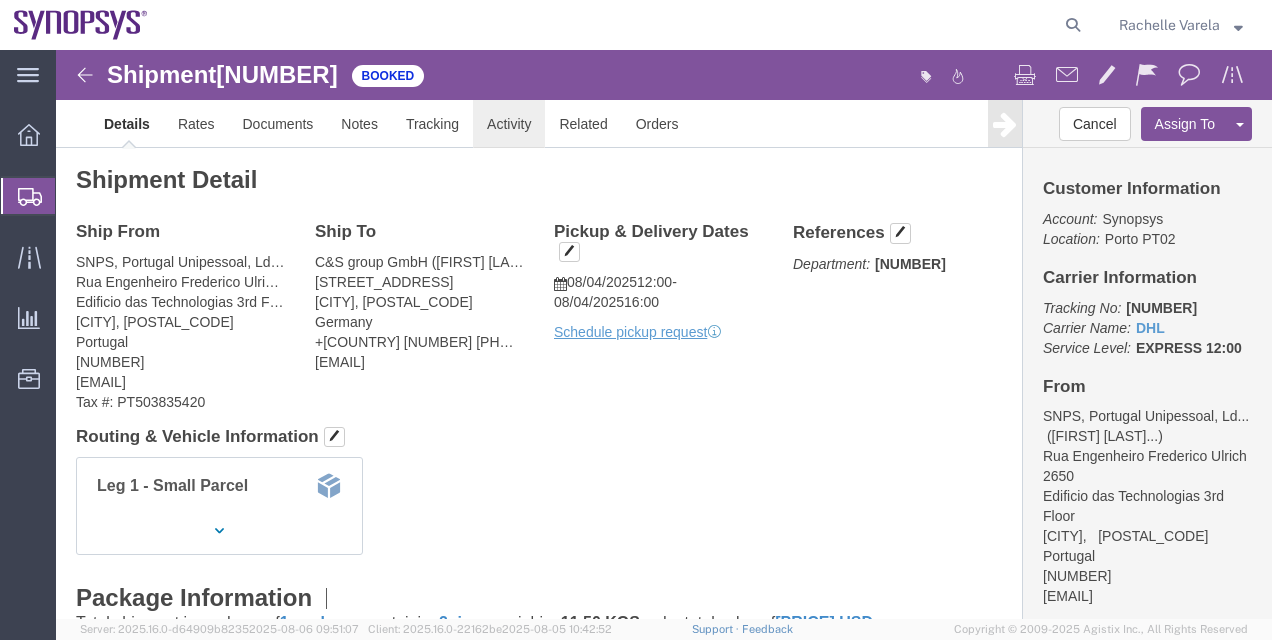 click on "Activity" 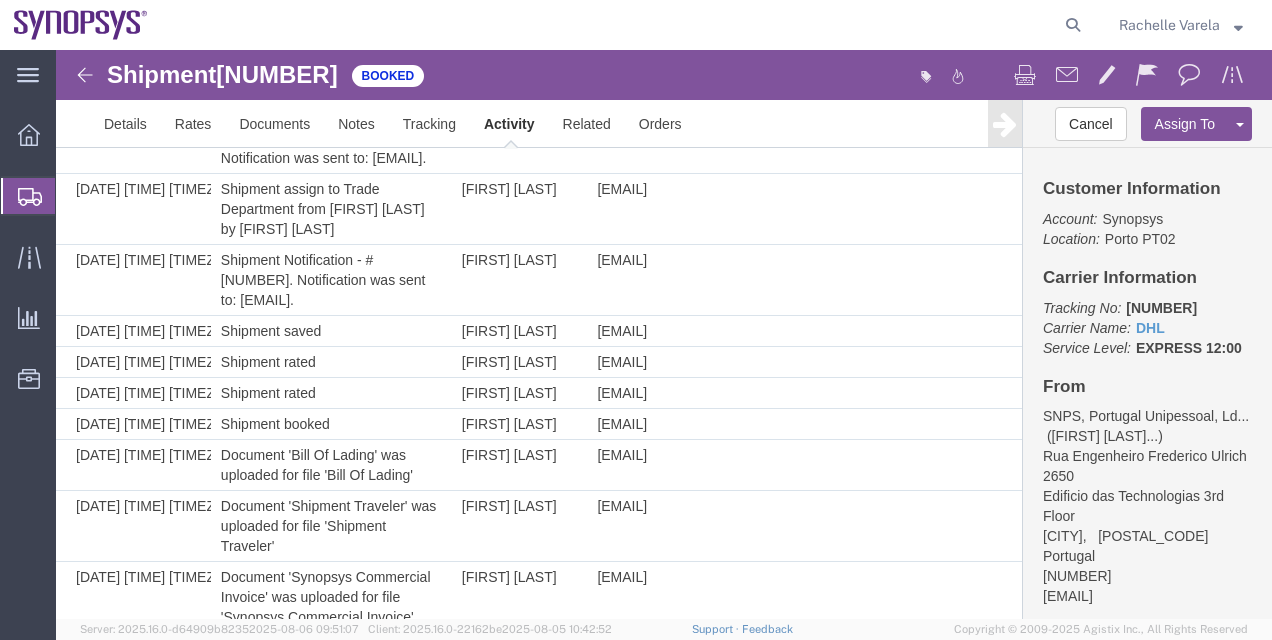 scroll, scrollTop: 572, scrollLeft: 0, axis: vertical 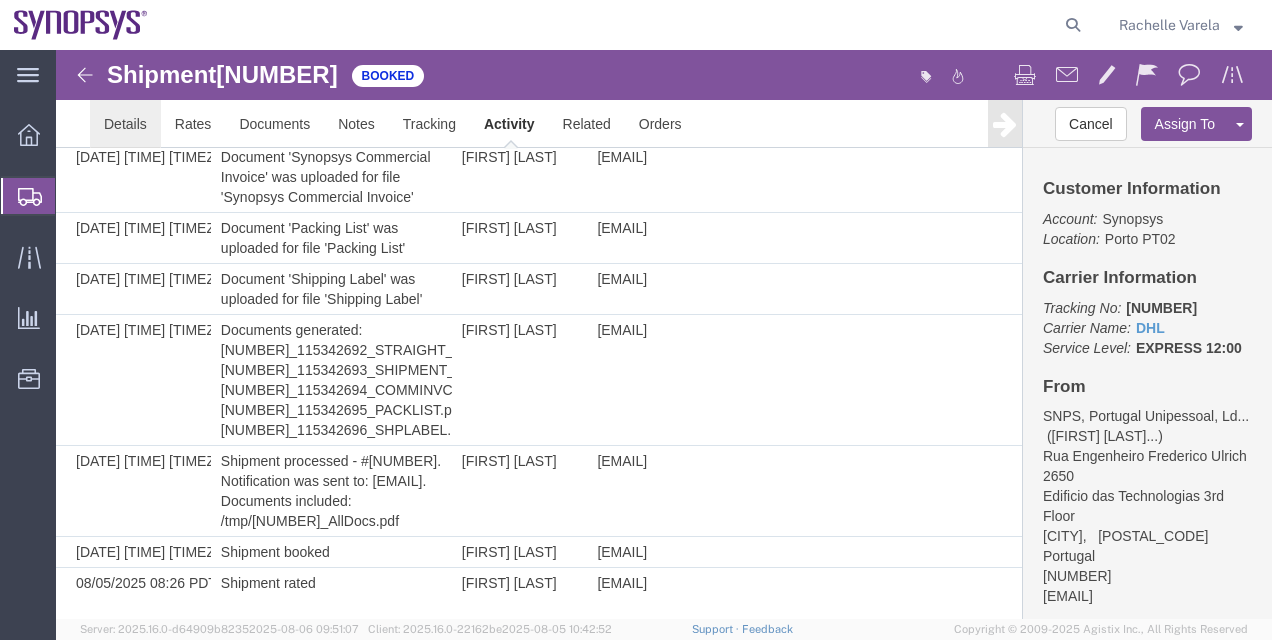 click on "Details" at bounding box center (125, 124) 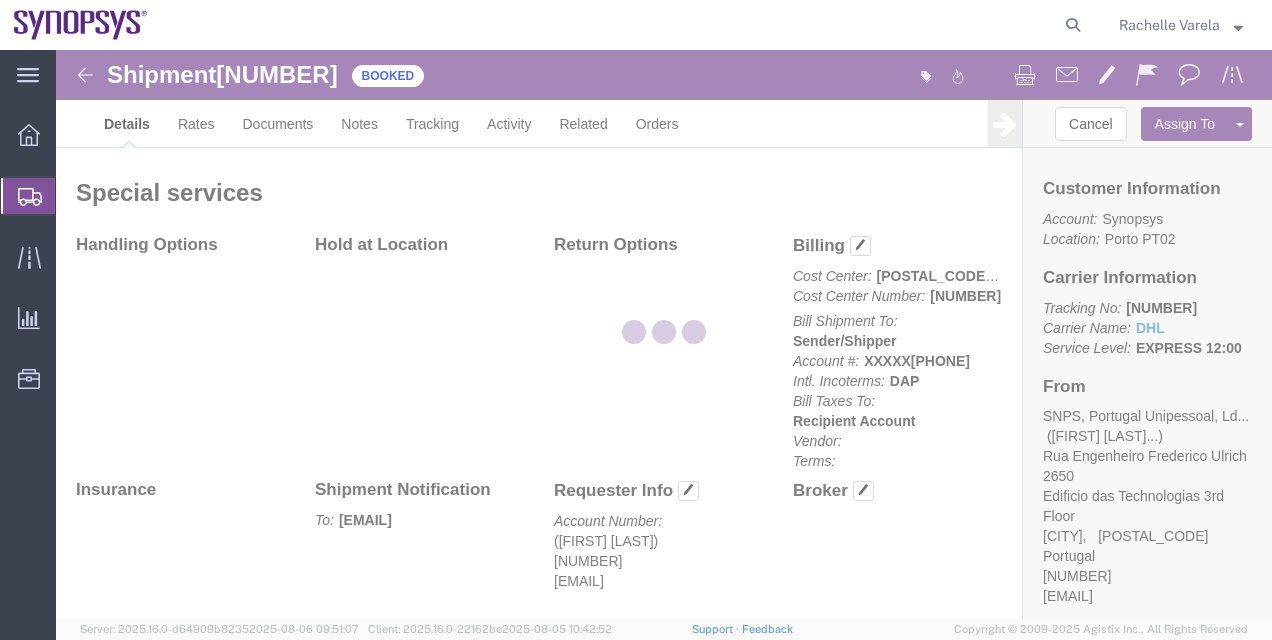 scroll, scrollTop: 1188, scrollLeft: 0, axis: vertical 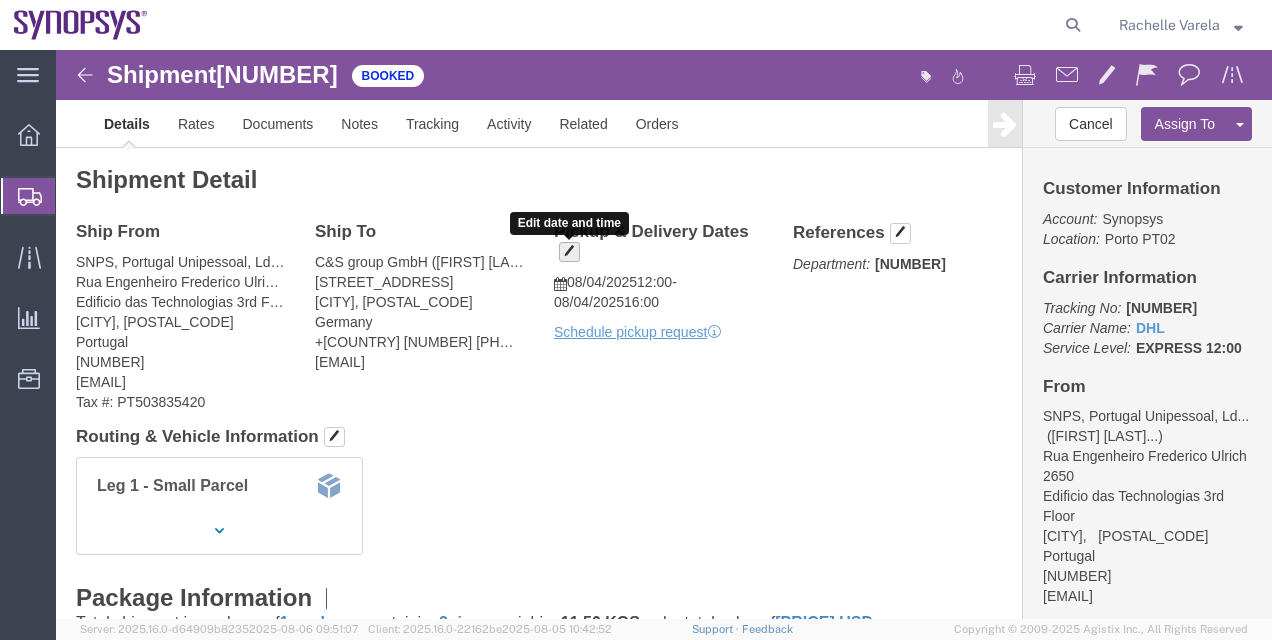 click 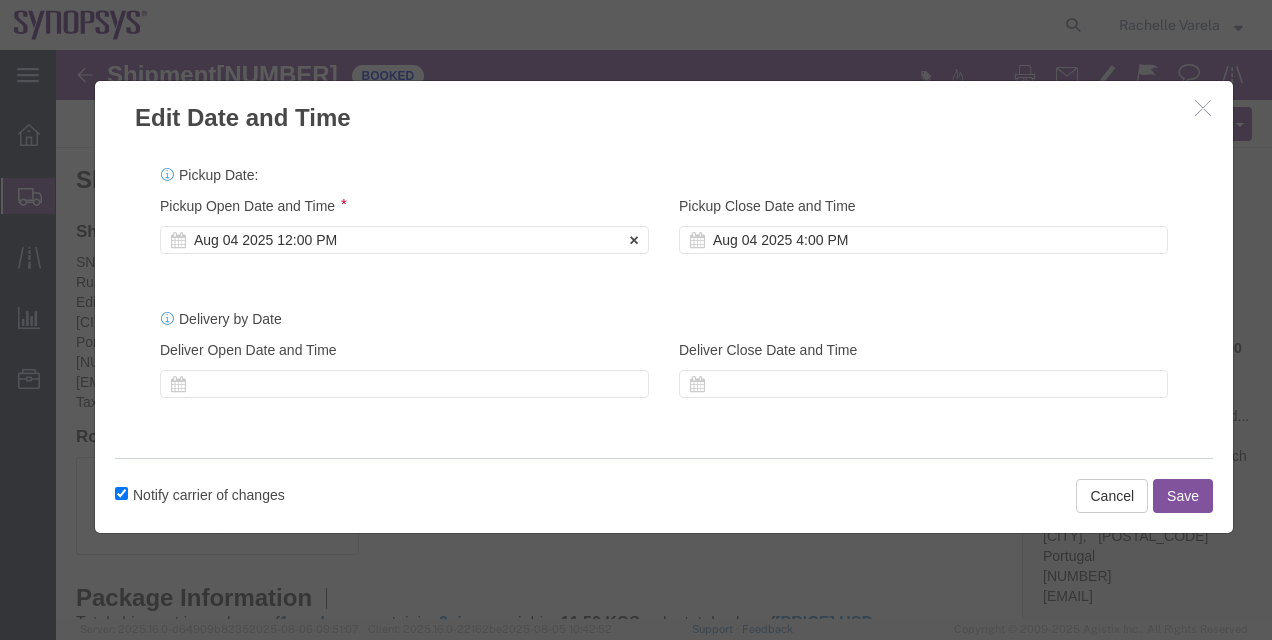 click on "Aug 04 2025 12:00 PM" 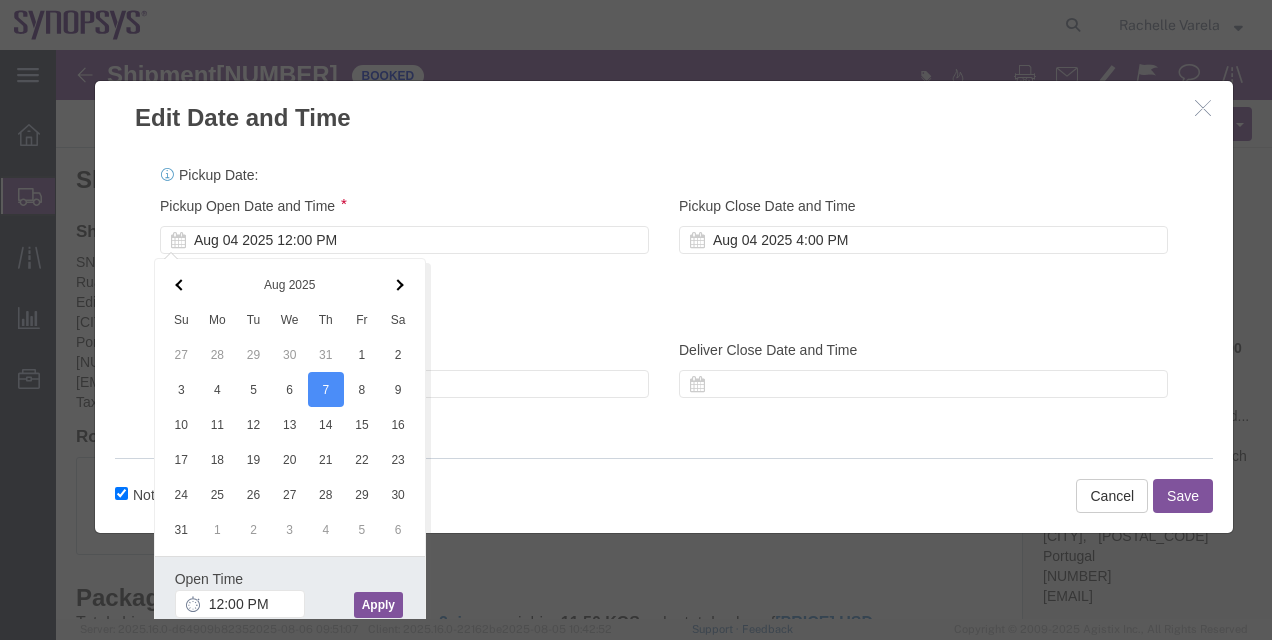 click on "Apply" 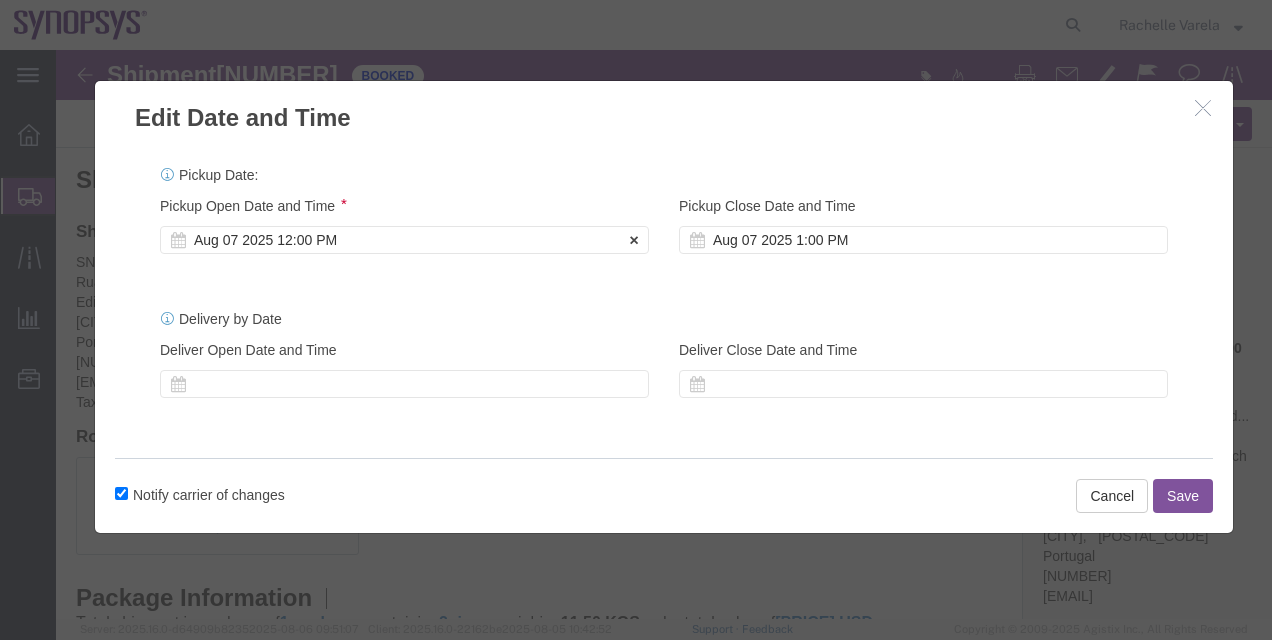 click on "Aug 07 2025 12:00 PM" 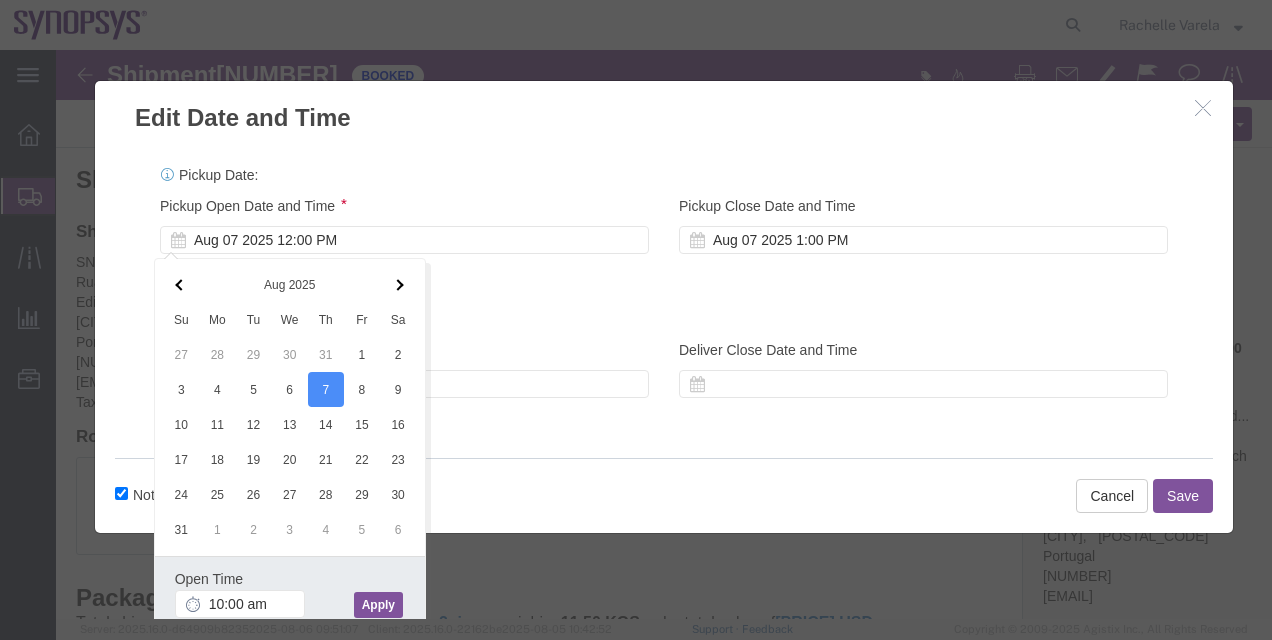 type on "10:00 AM" 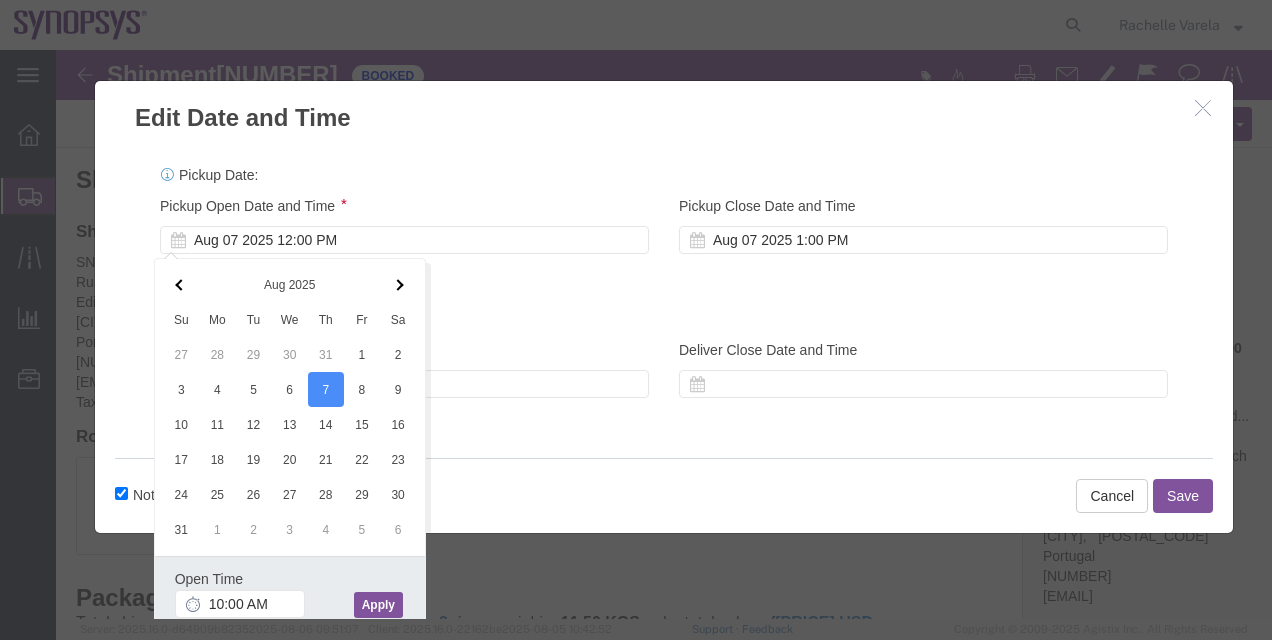 click on "Apply" 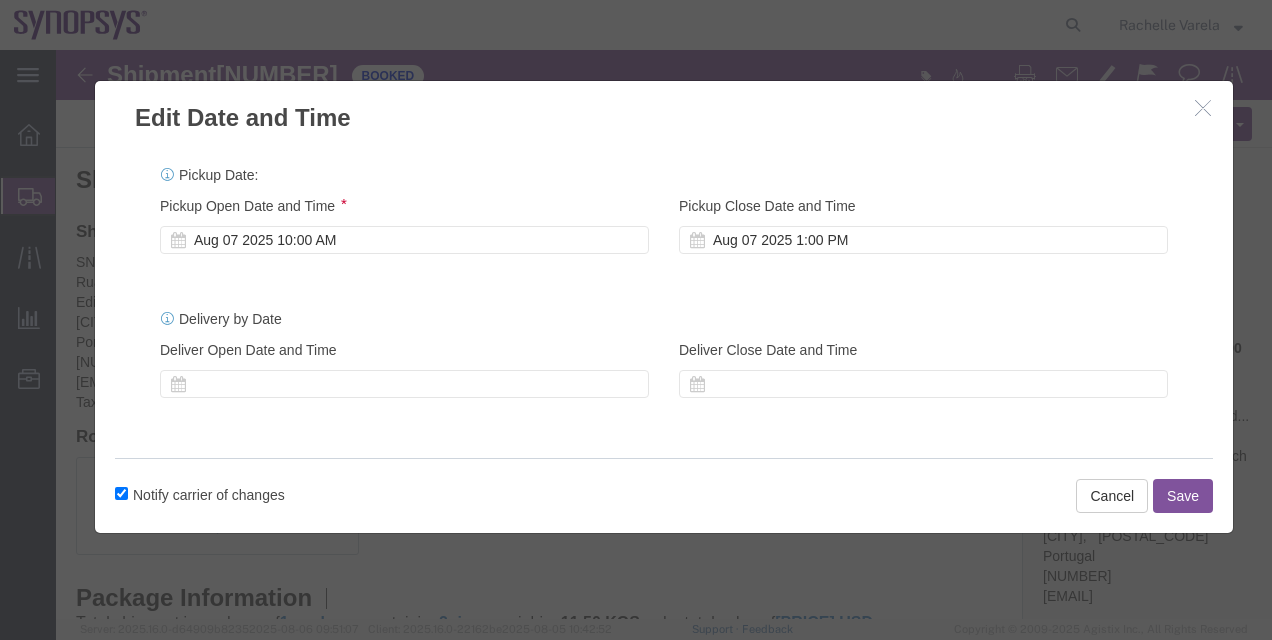 click on "Save" 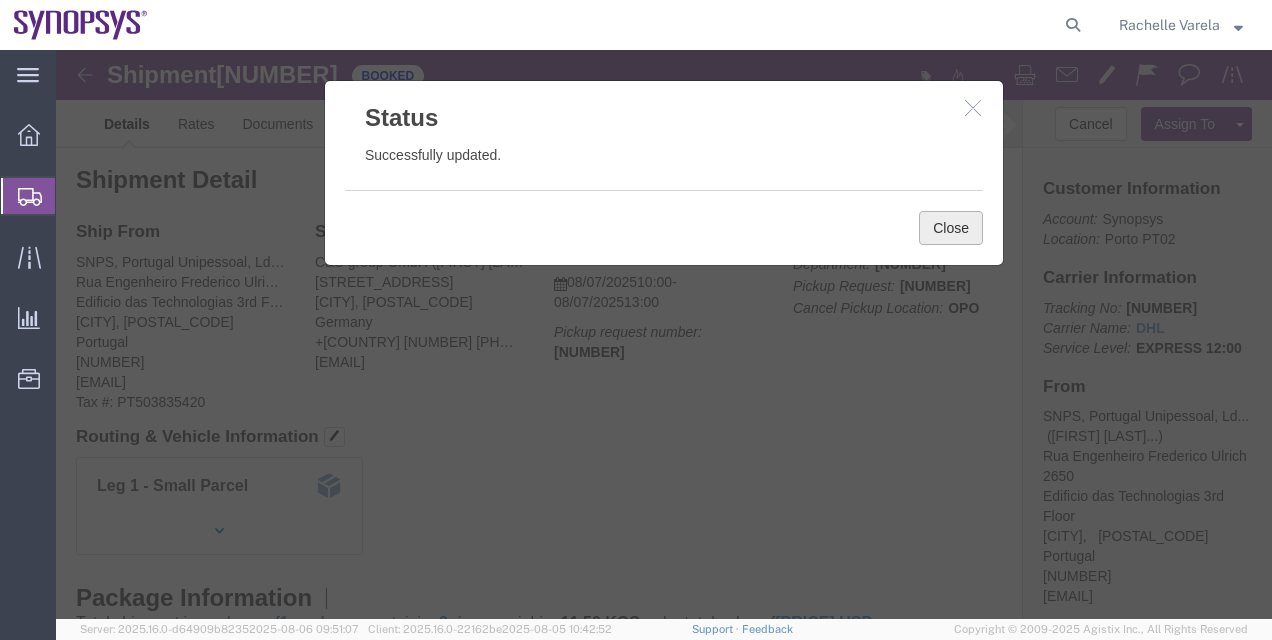 click on "Close" 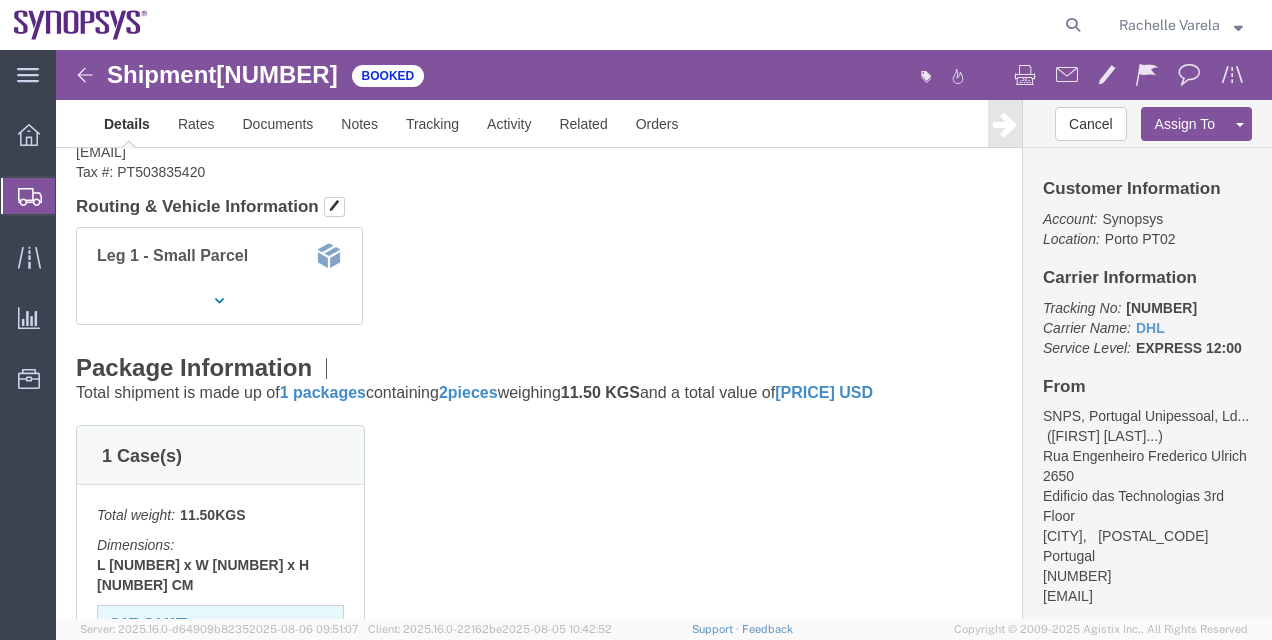 scroll, scrollTop: 305, scrollLeft: 0, axis: vertical 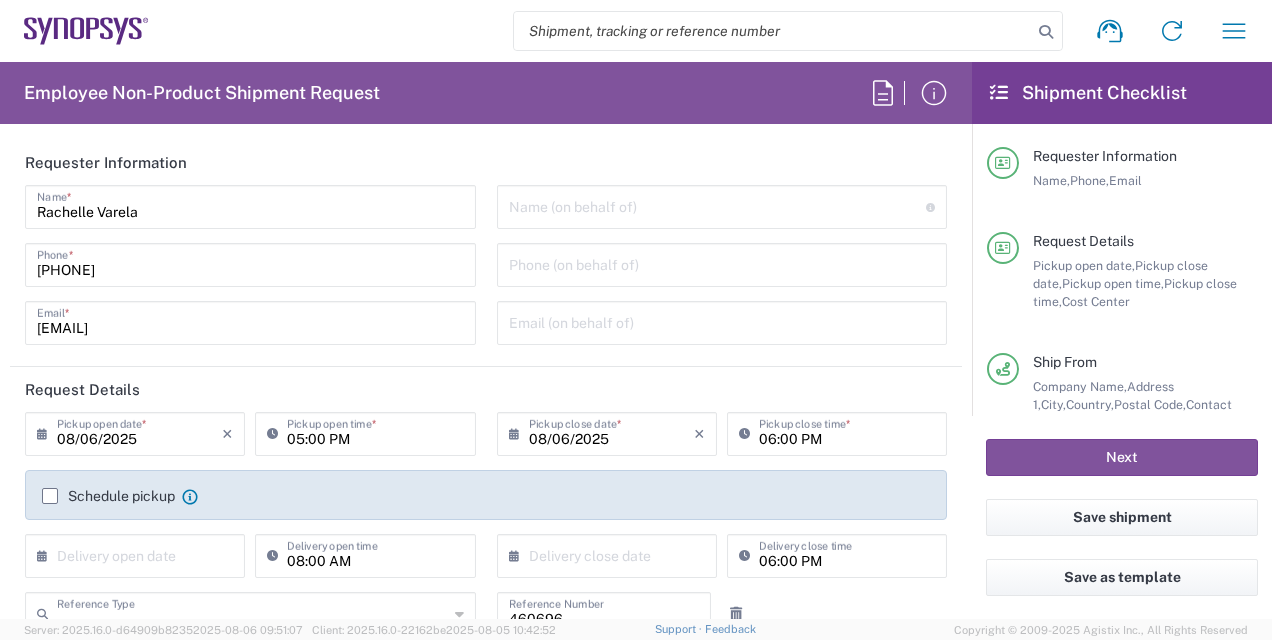 type on "Department" 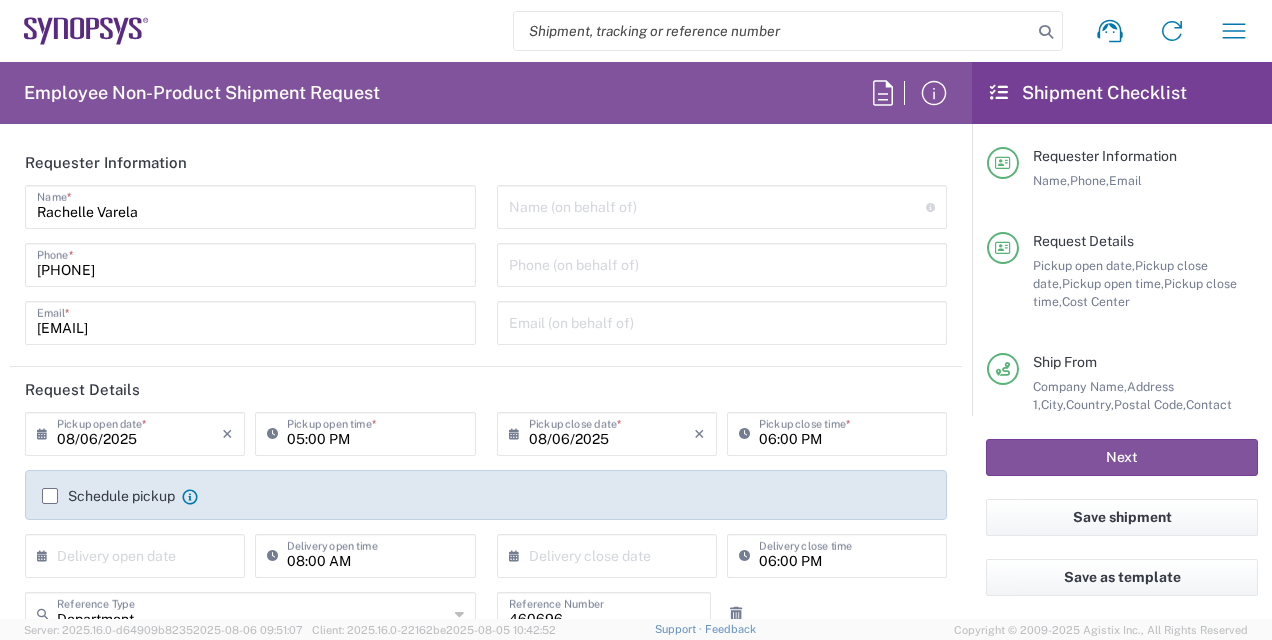 type on "Portugal" 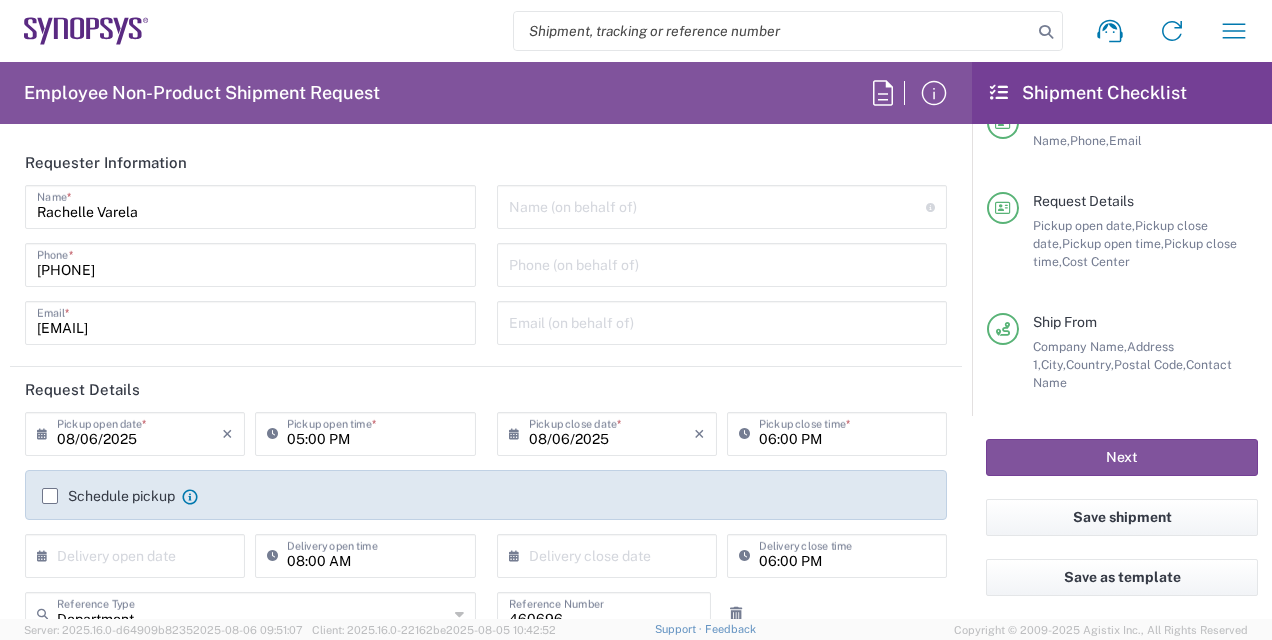 type on "Lisbon PT01" 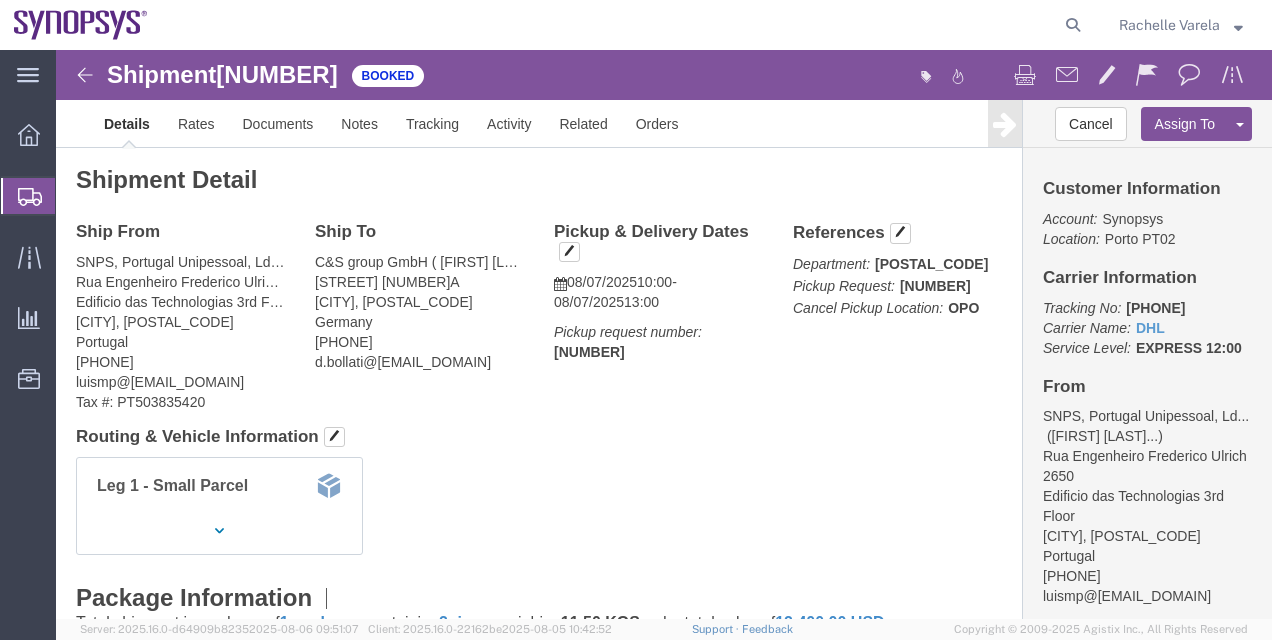scroll, scrollTop: 305, scrollLeft: 0, axis: vertical 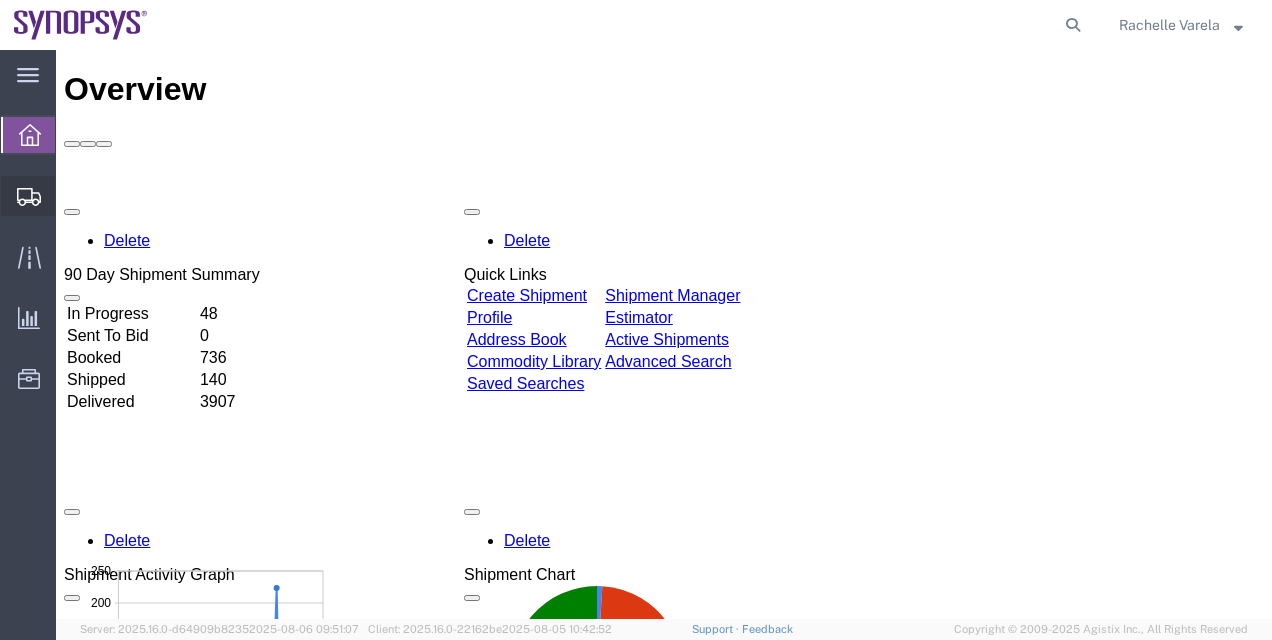 click on "Shipment Manager" 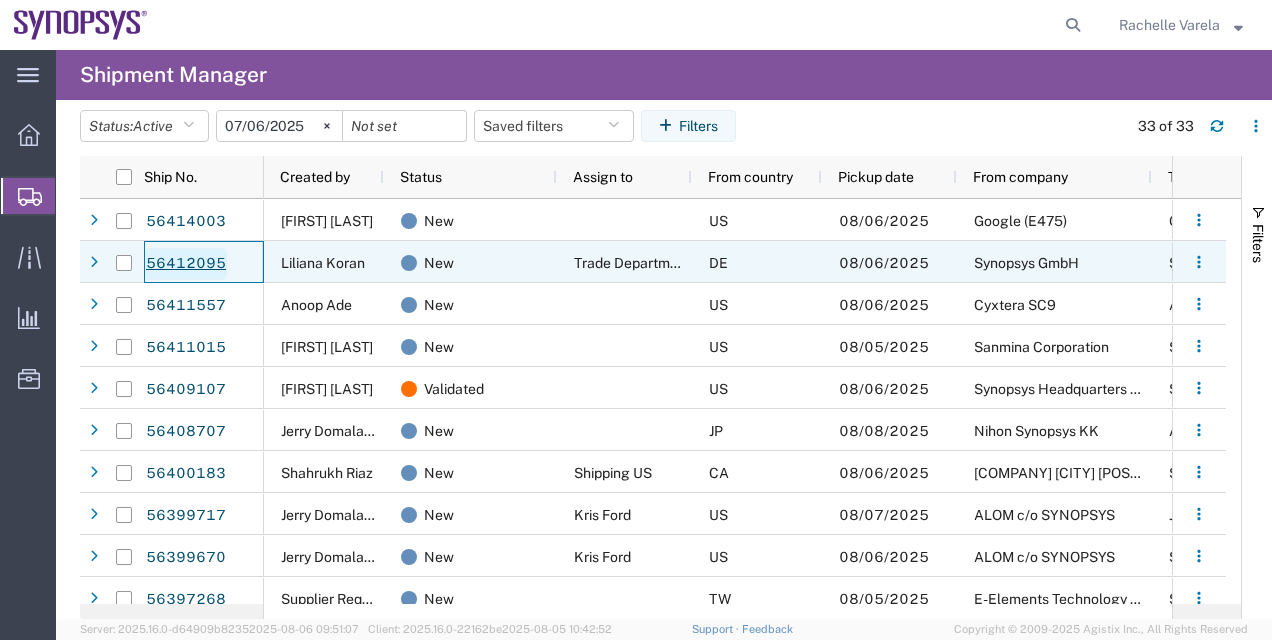click on "56412095" 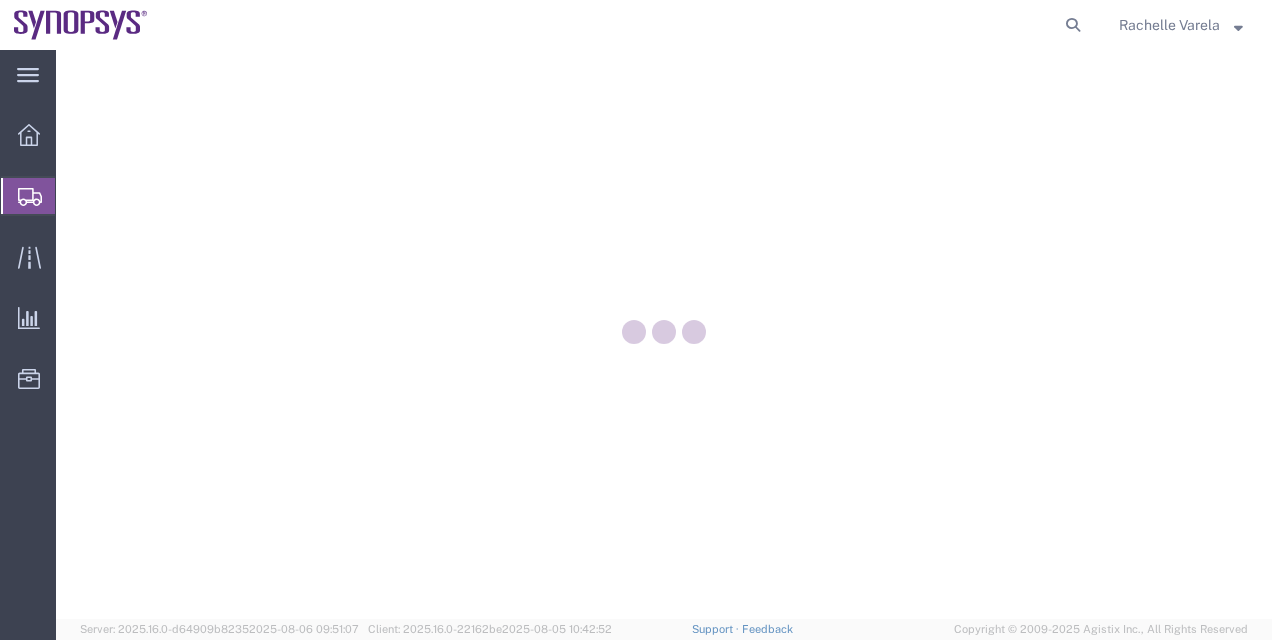 scroll, scrollTop: 0, scrollLeft: 0, axis: both 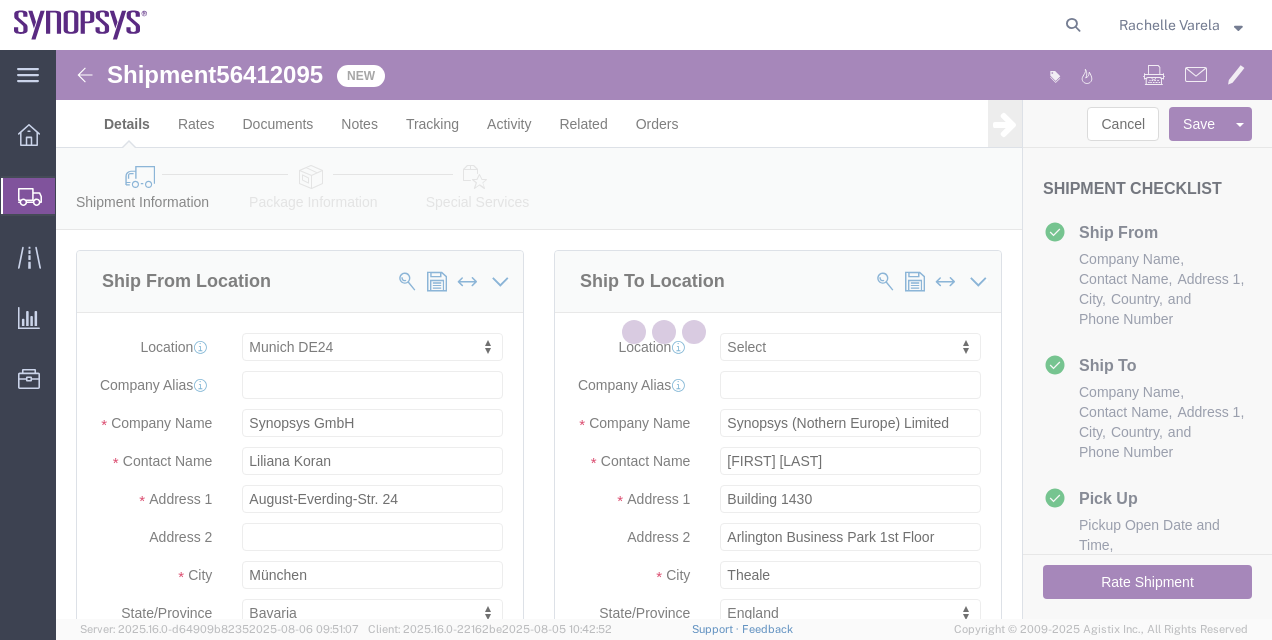 select on "[POSTAL_CODE]" 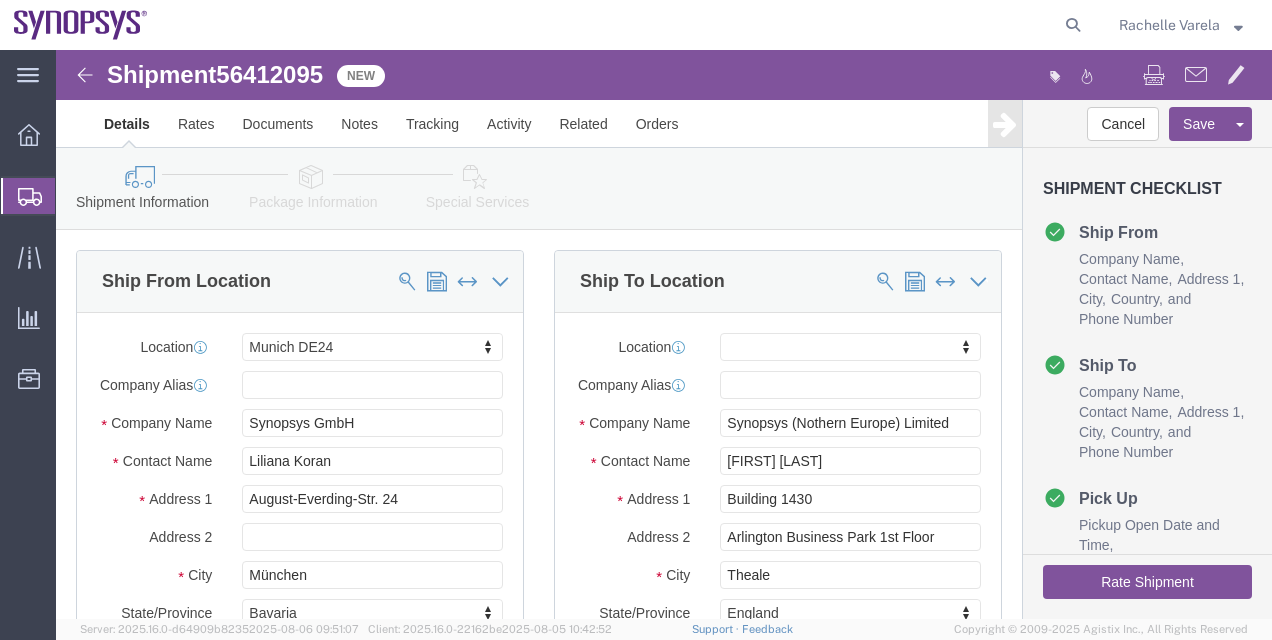click 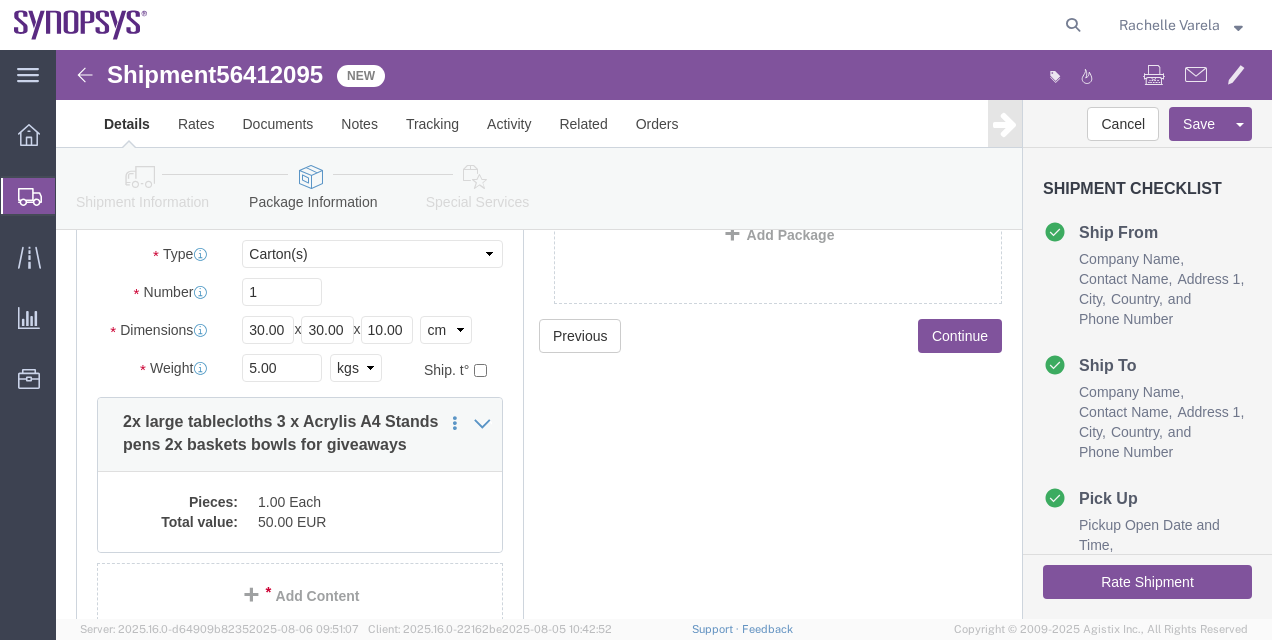 scroll, scrollTop: 183, scrollLeft: 0, axis: vertical 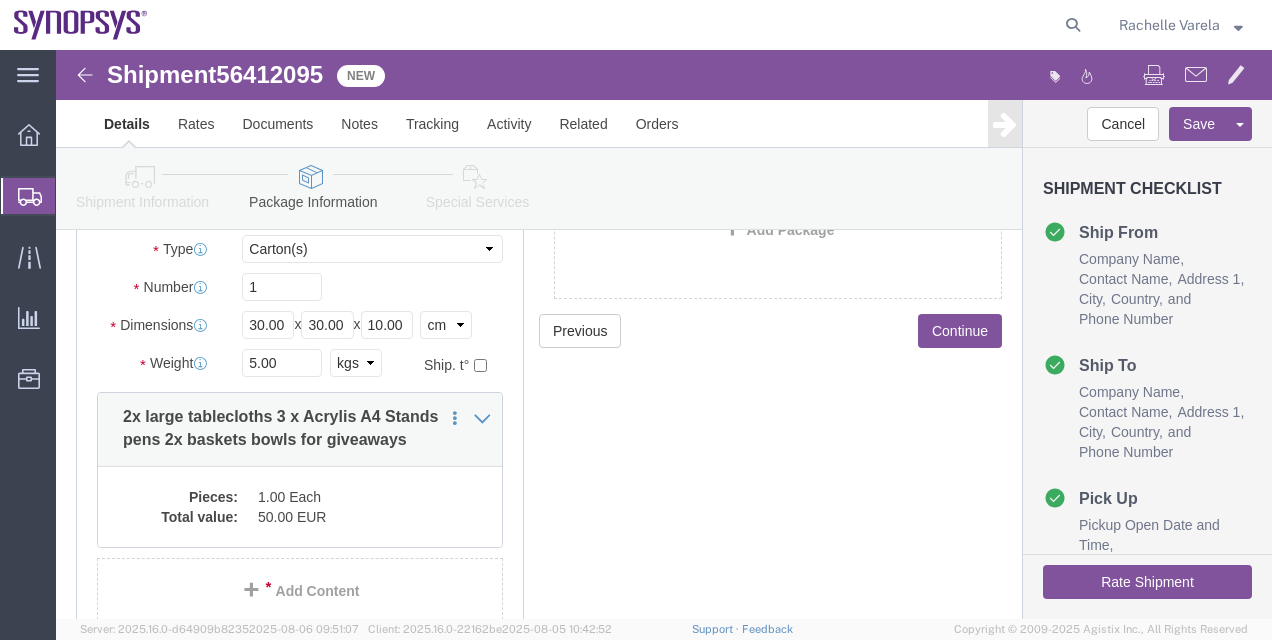 click on "Shipment Manager" 